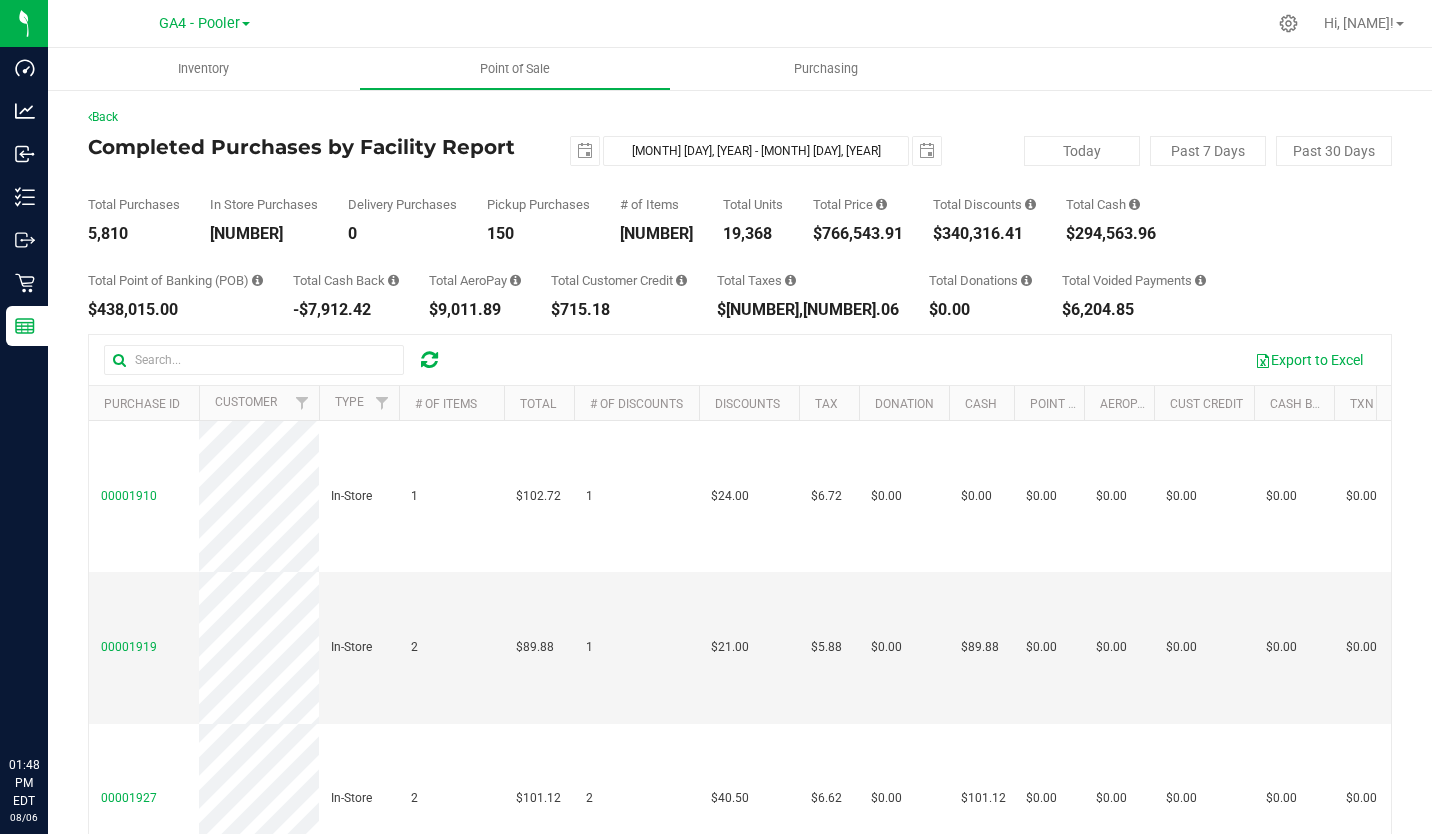 scroll, scrollTop: 0, scrollLeft: 0, axis: both 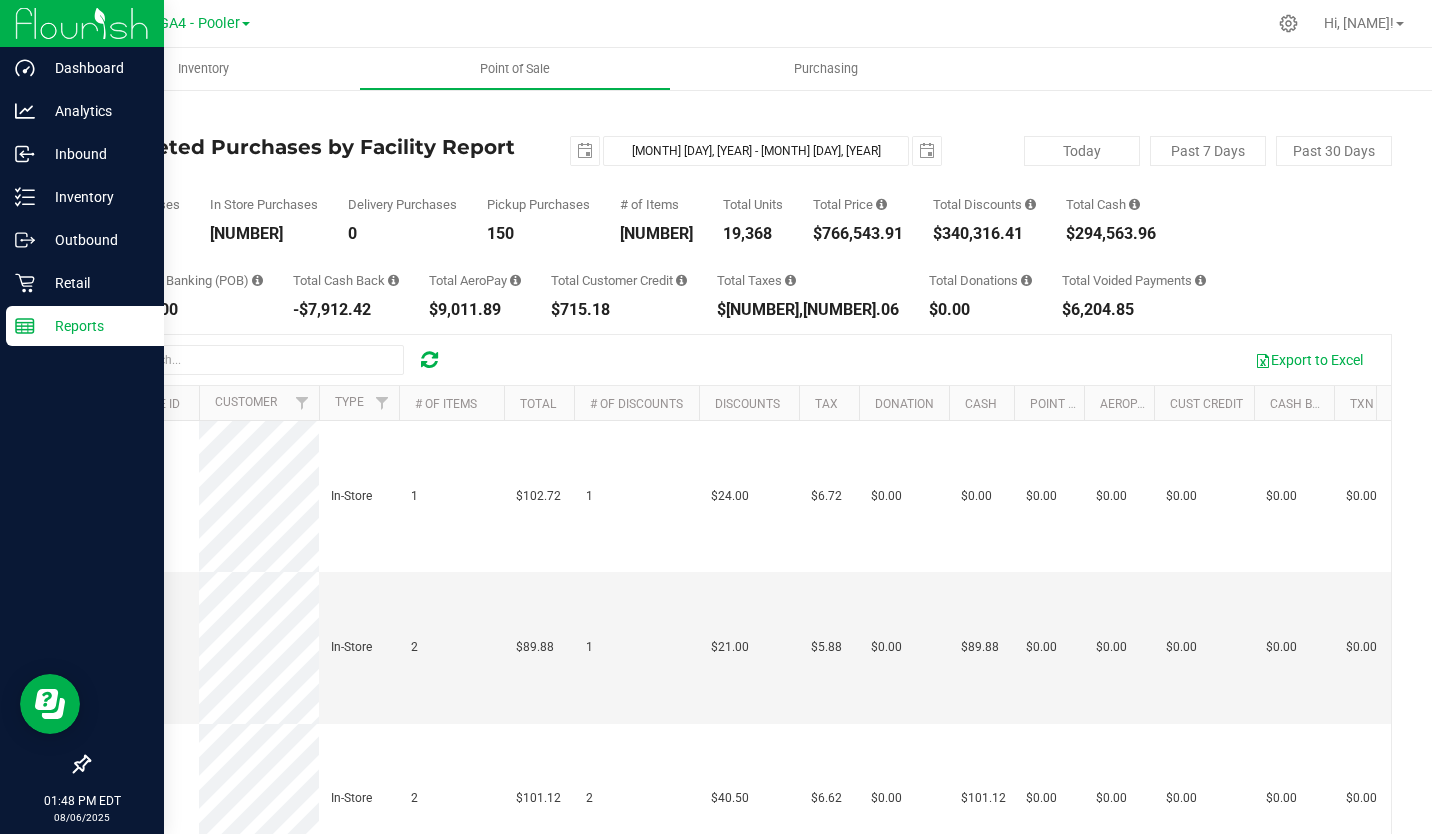 click at bounding box center [82, 23] 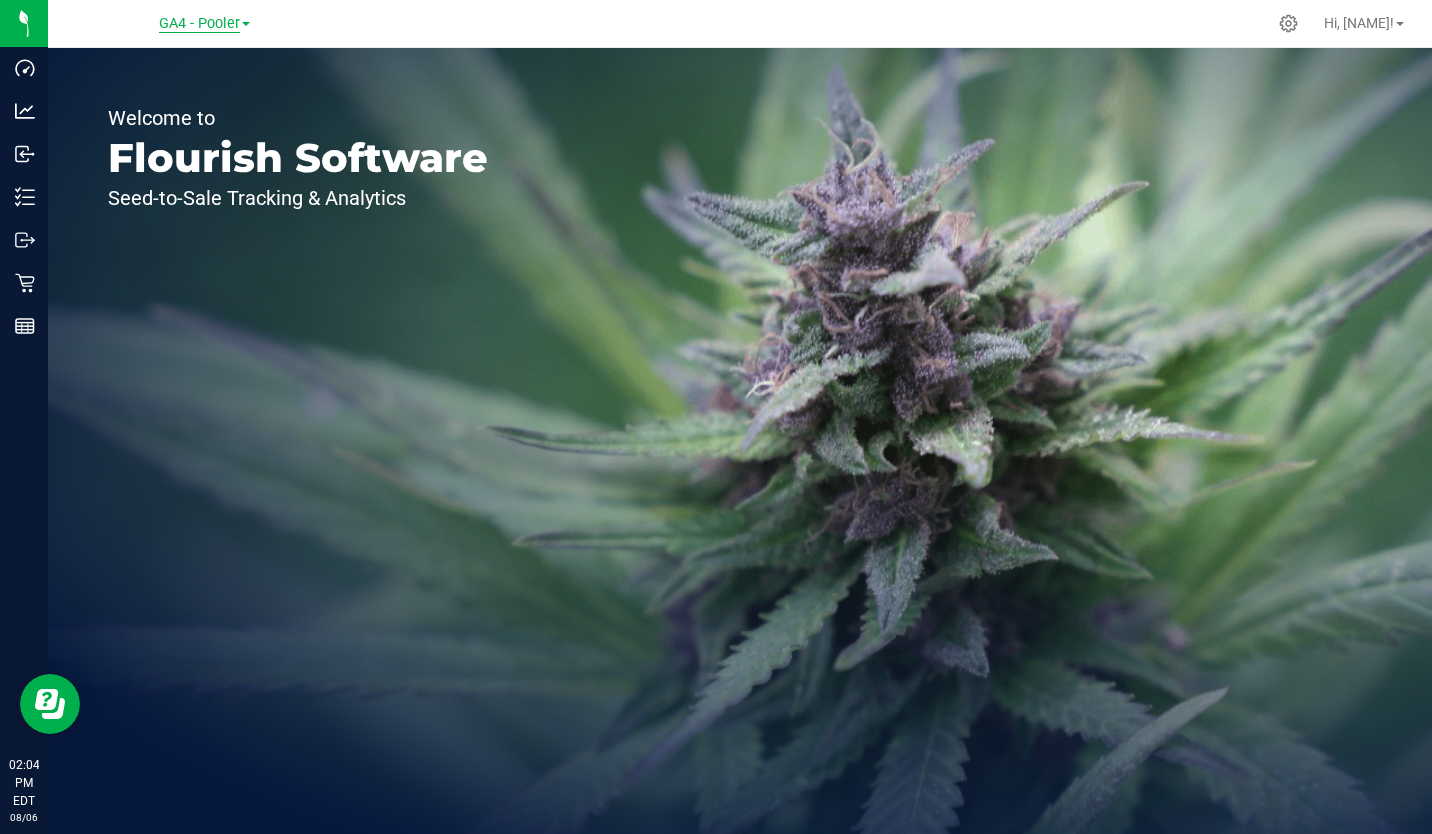 click on "GA4 - Pooler" at bounding box center [199, 24] 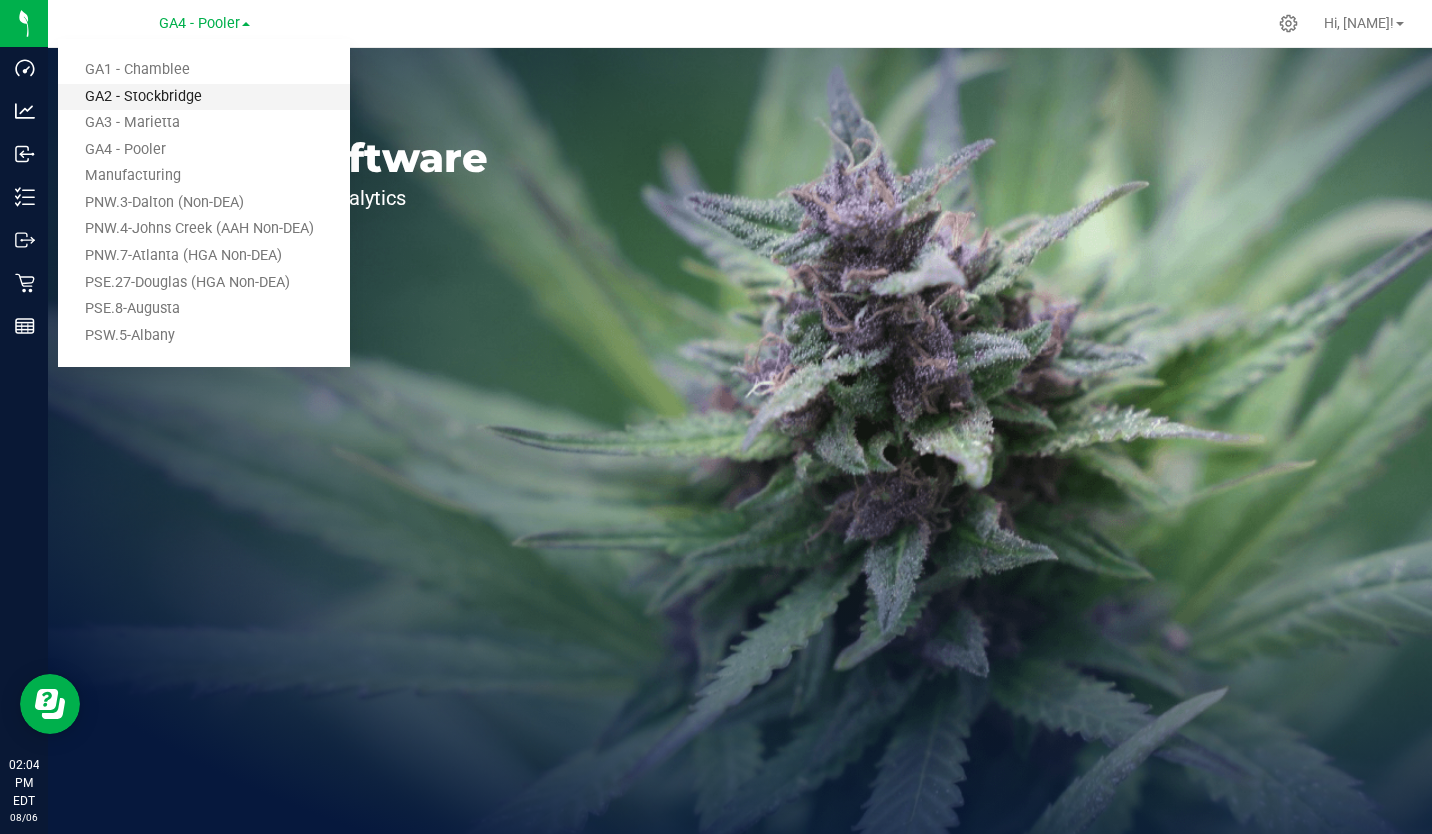 click on "GA2 - Stockbridge" at bounding box center [204, 97] 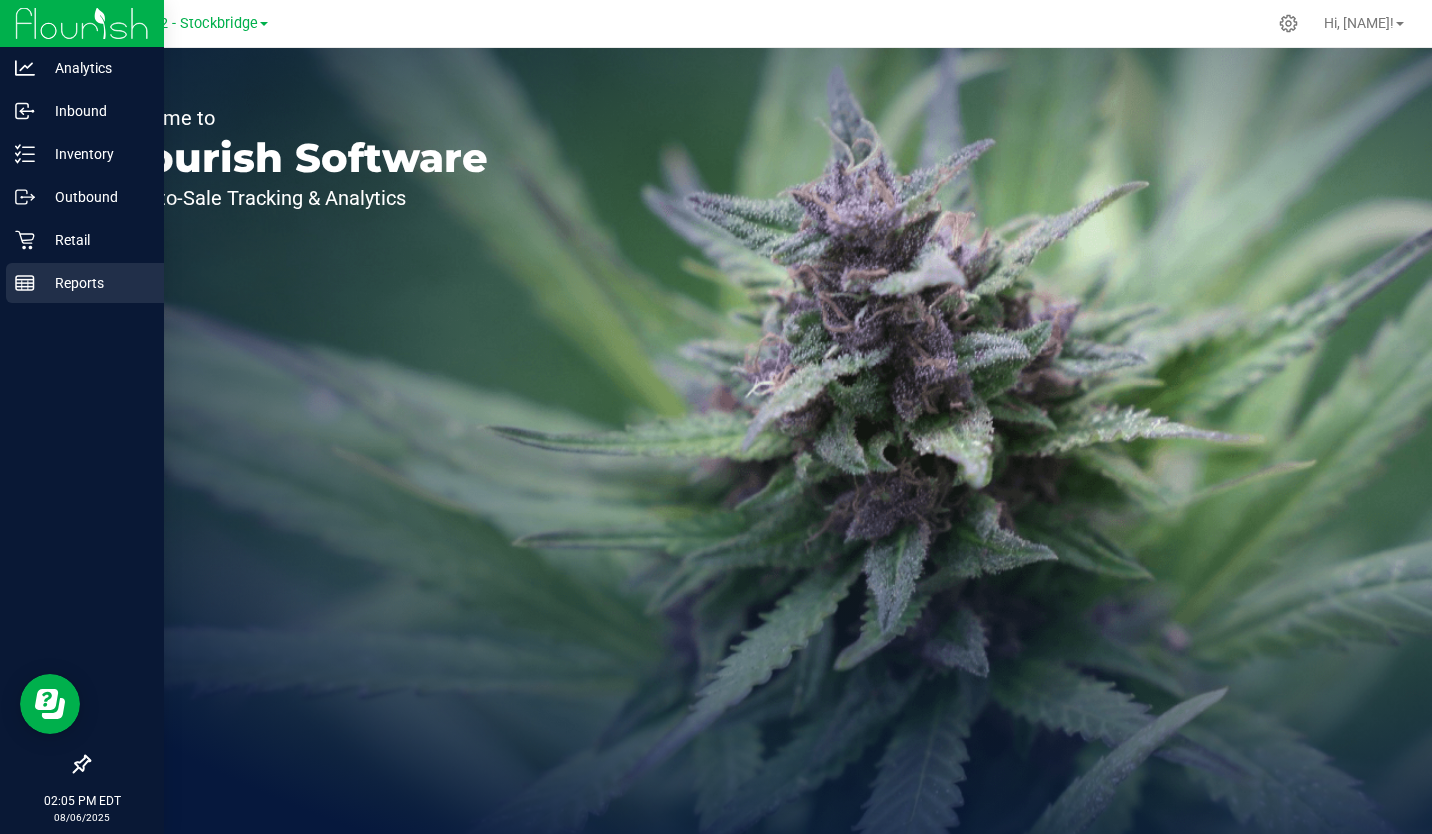 click on "Reports" at bounding box center (95, 283) 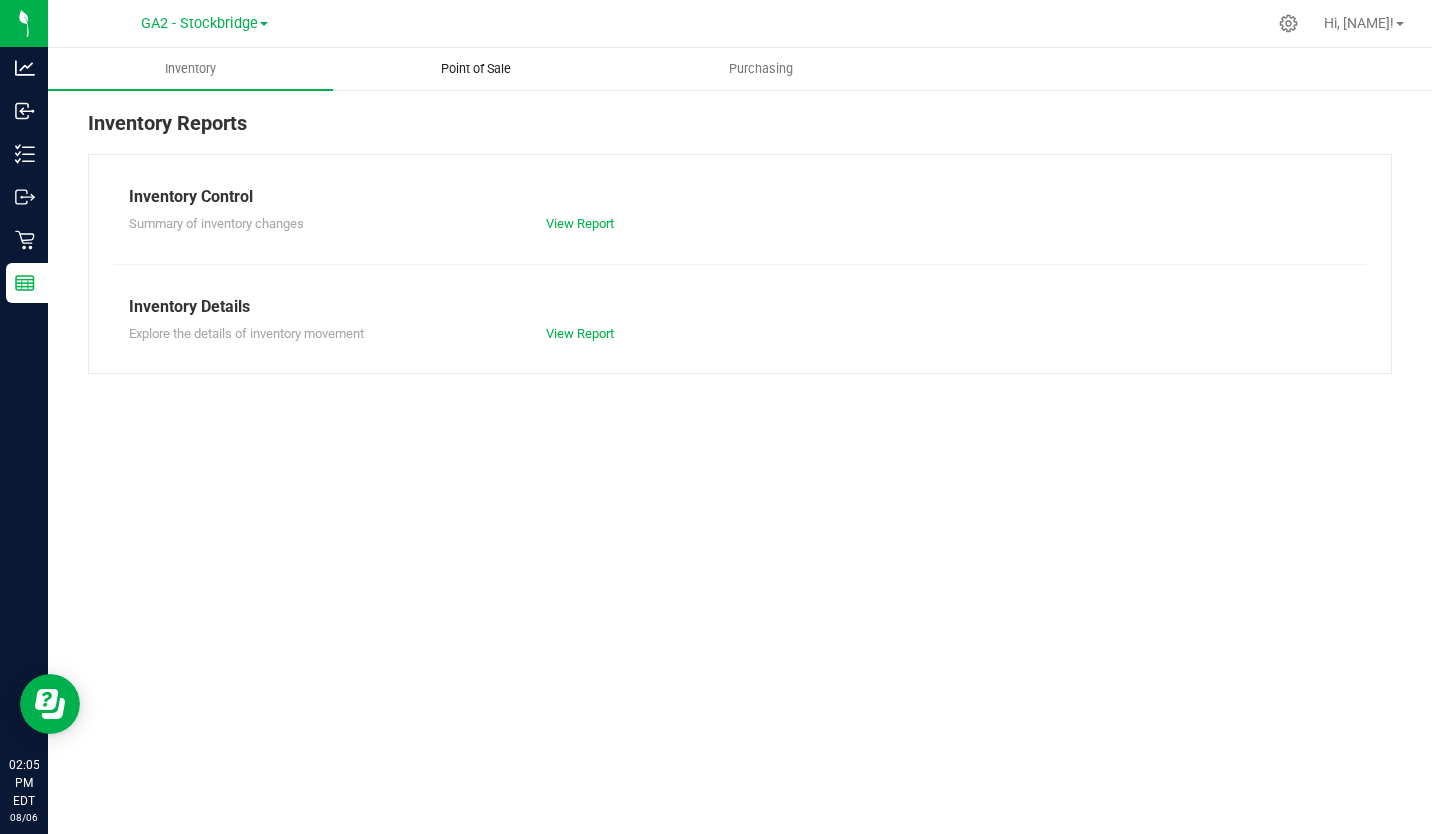 click on "Point of Sale" at bounding box center (476, 69) 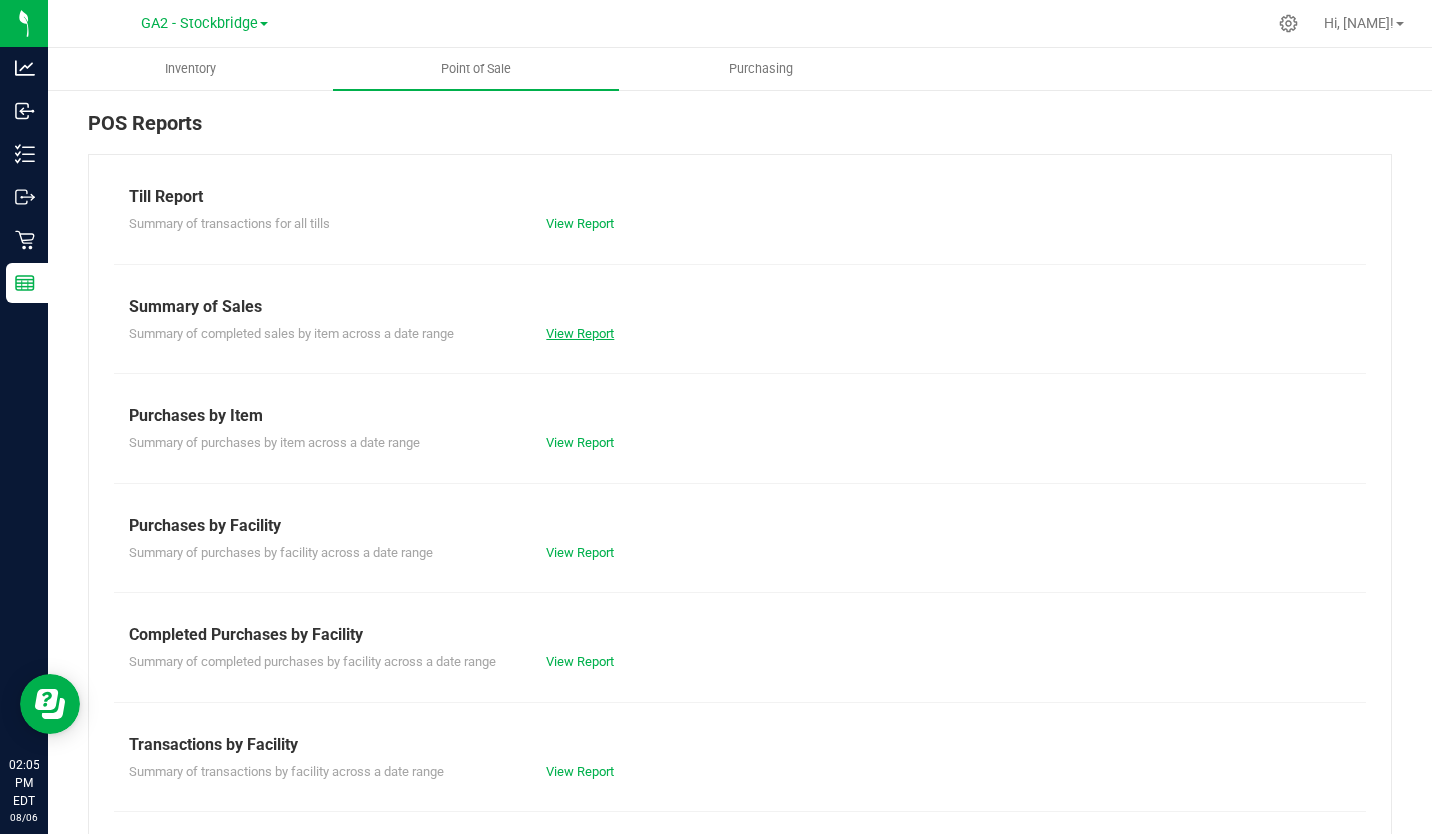 click on "View Report" at bounding box center (580, 333) 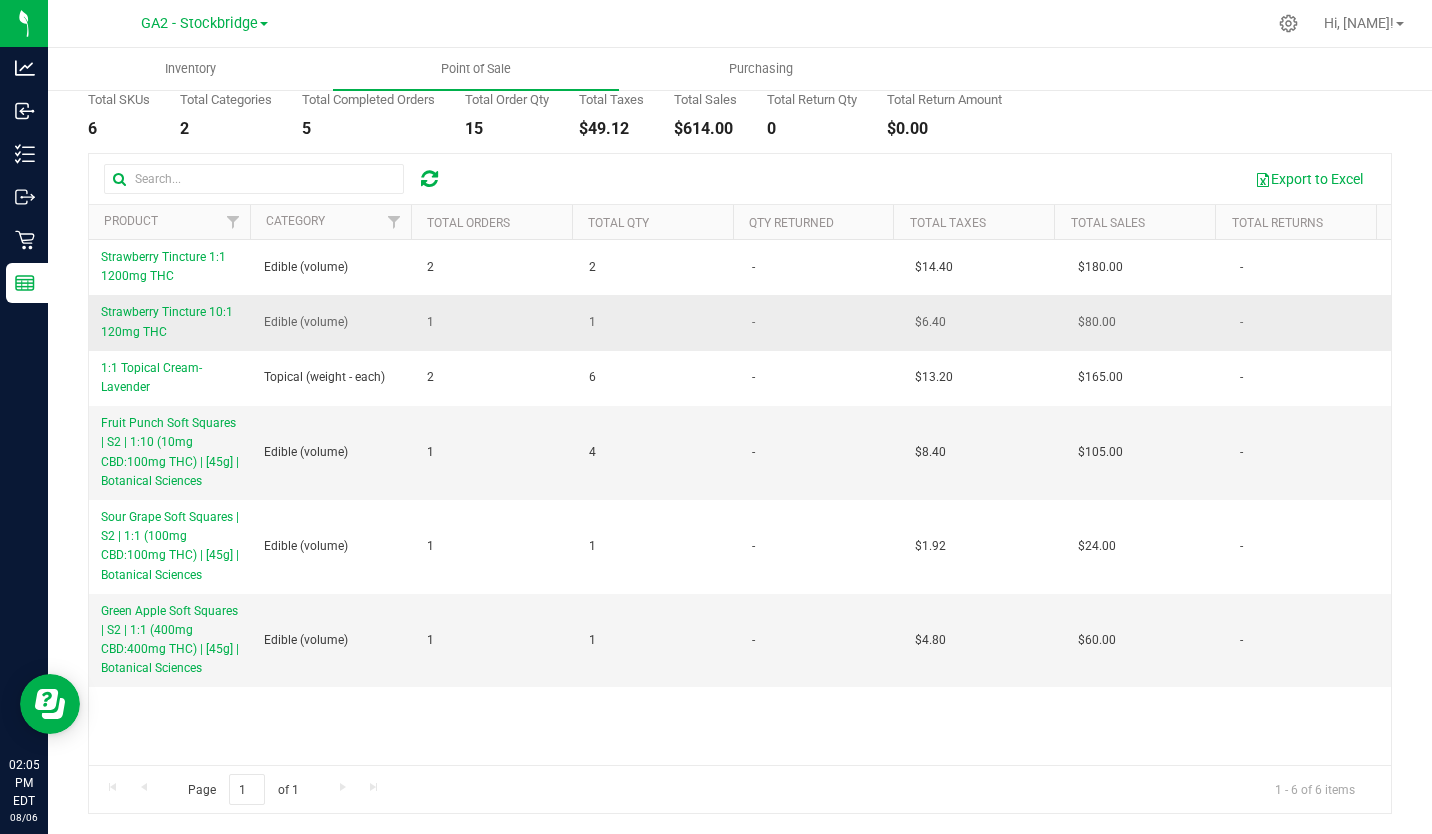 scroll, scrollTop: 0, scrollLeft: 0, axis: both 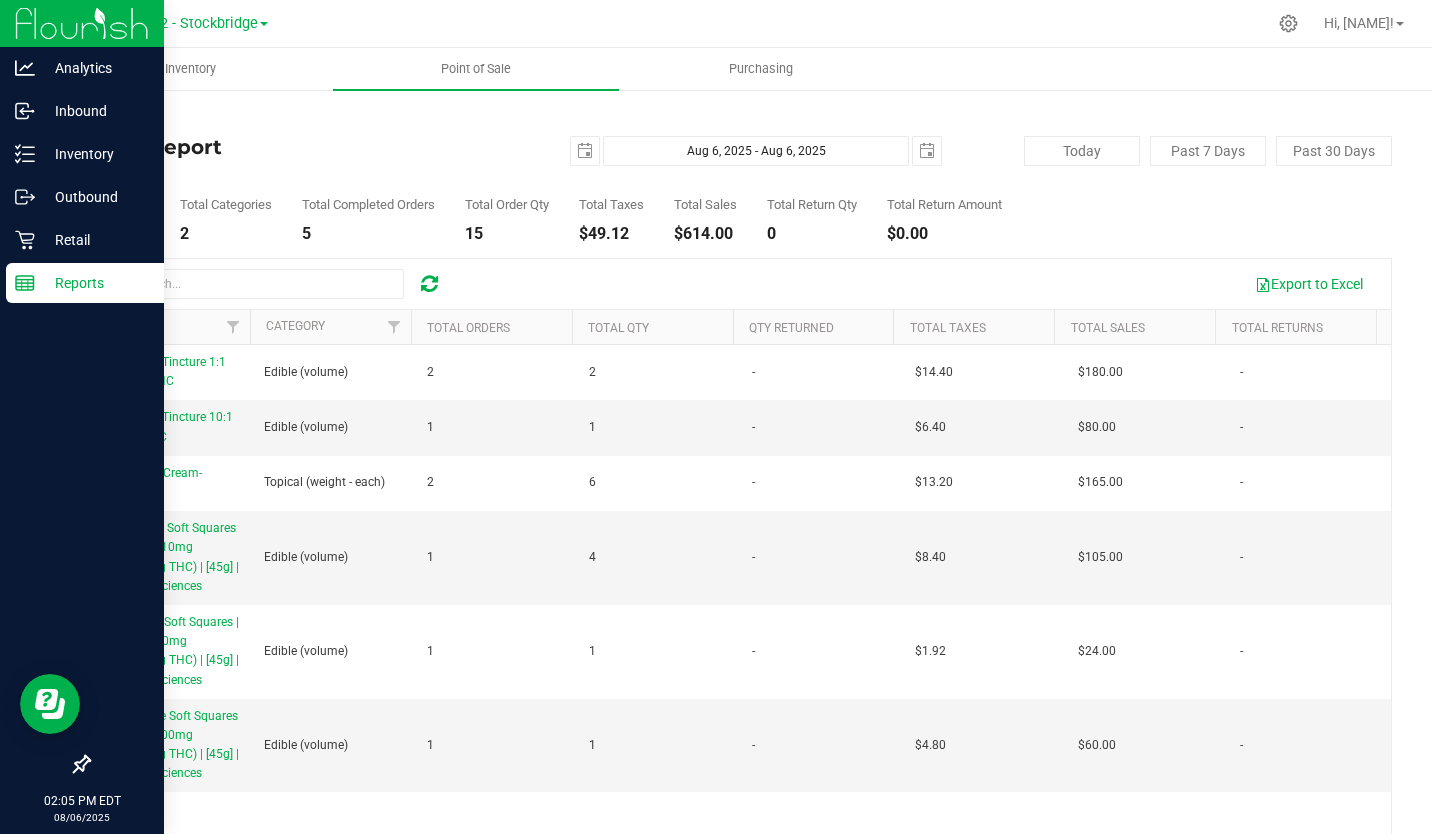 click on "Reports" at bounding box center (95, 283) 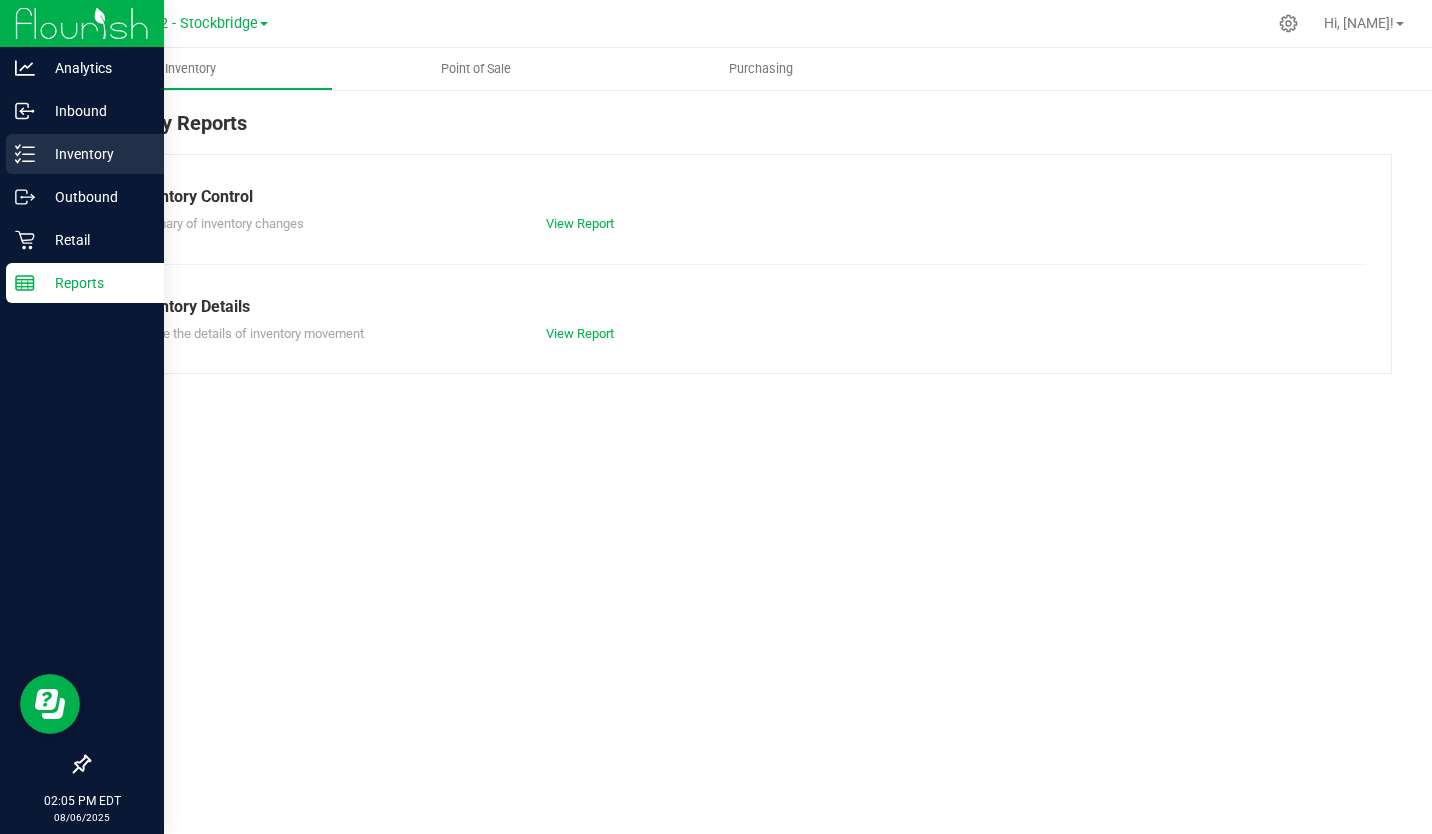 click on "Inventory" at bounding box center (95, 154) 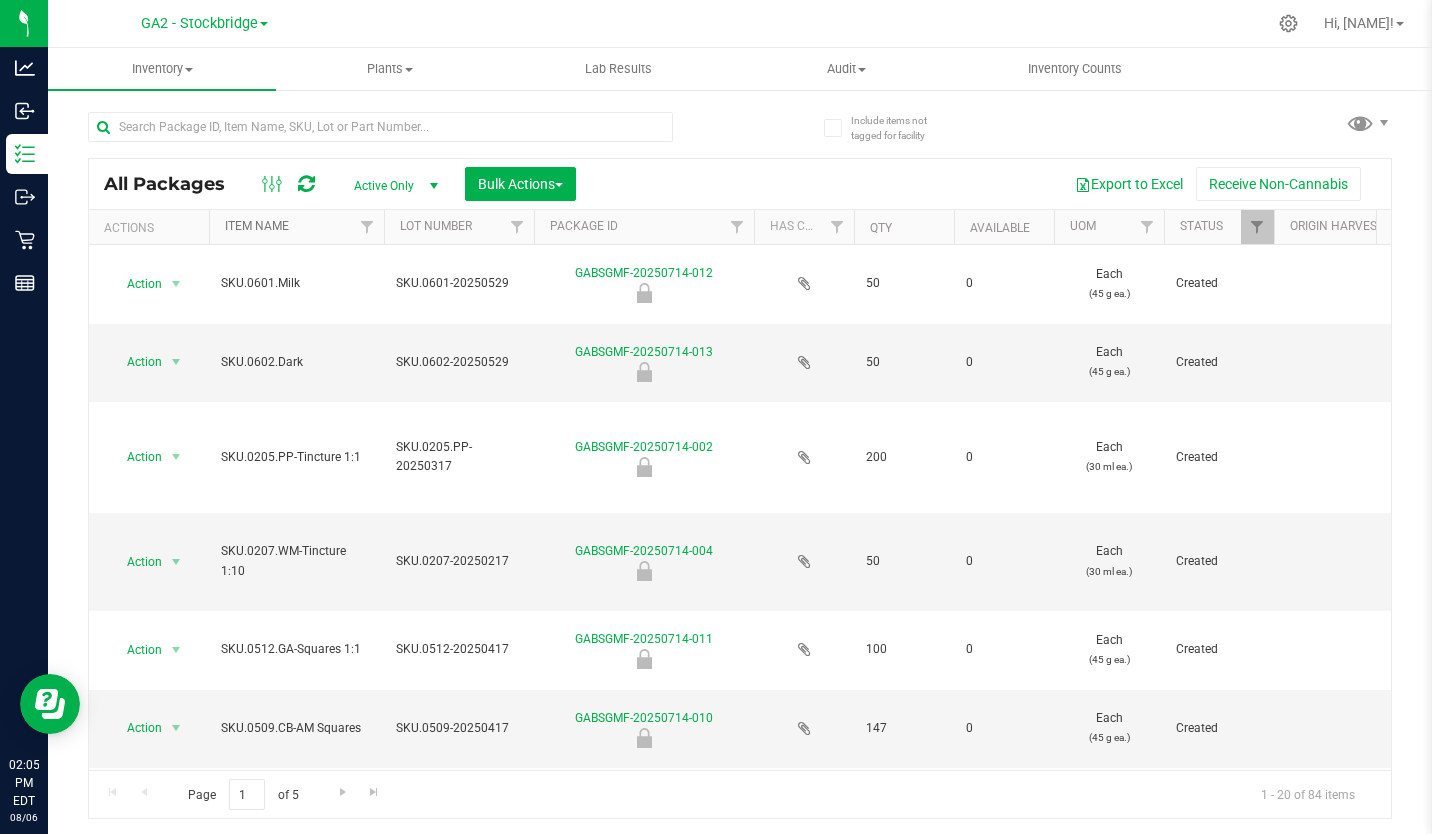 click on "Item Name" at bounding box center [257, 226] 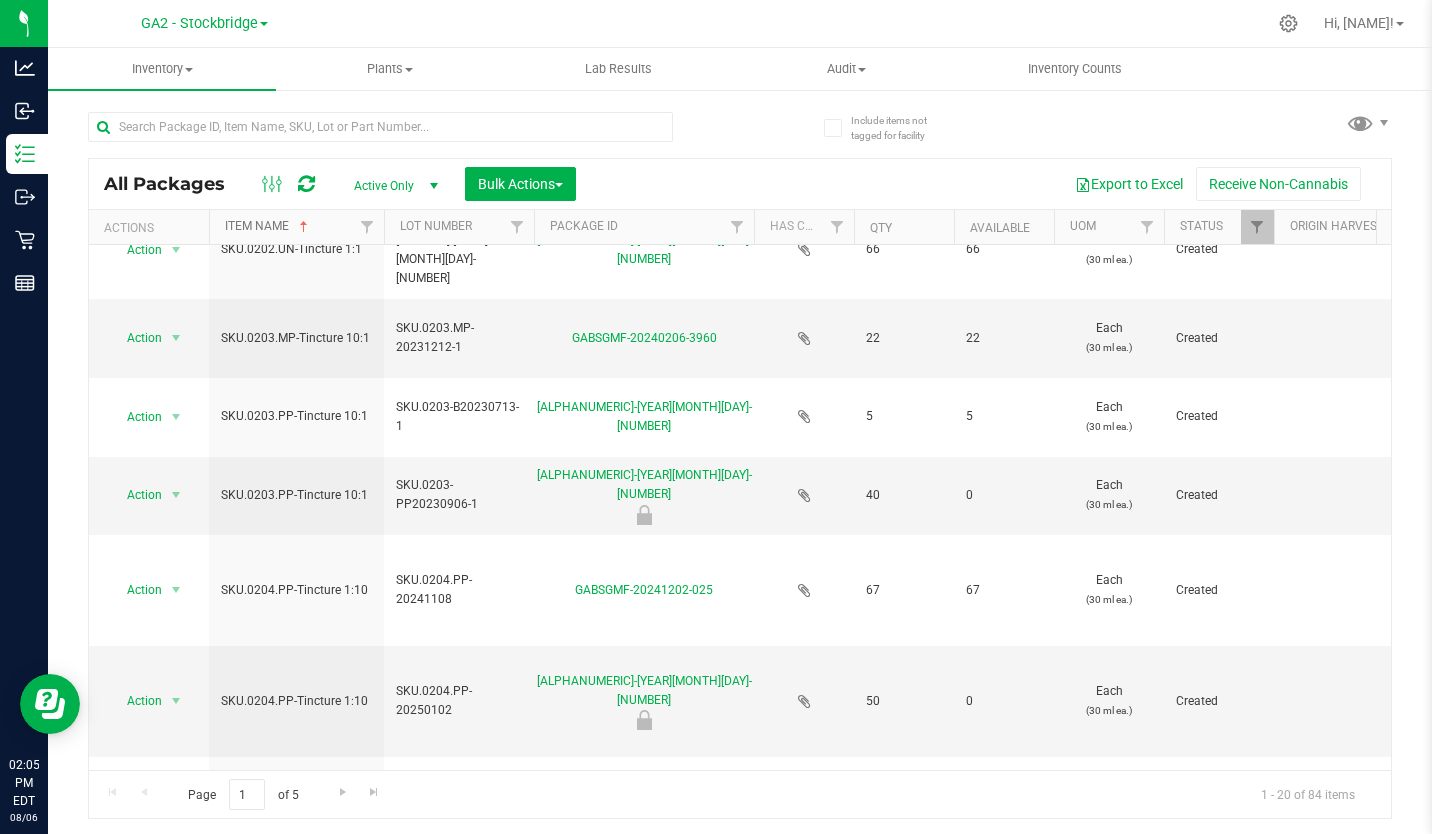 scroll, scrollTop: 1323, scrollLeft: 0, axis: vertical 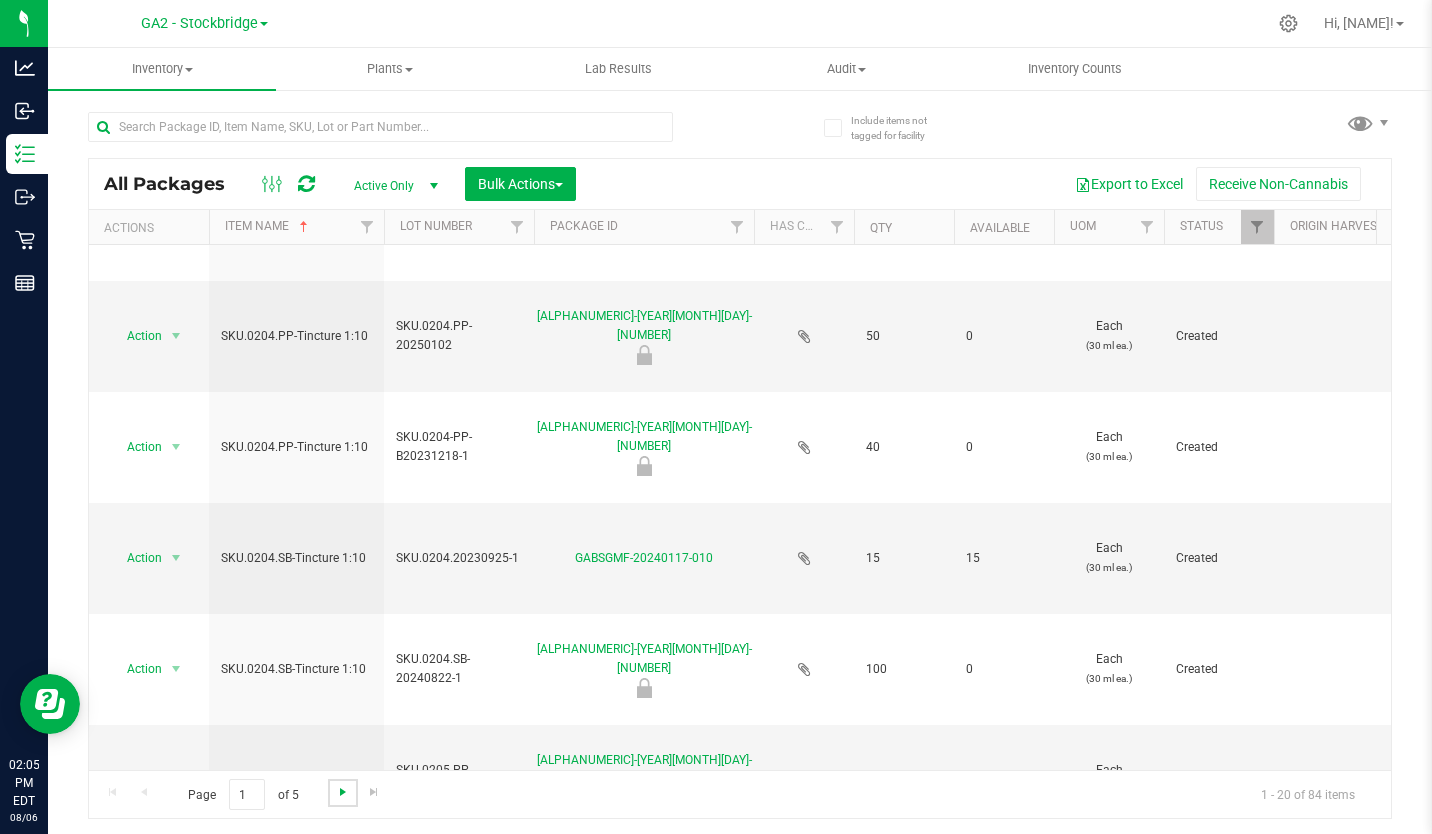 click at bounding box center (343, 792) 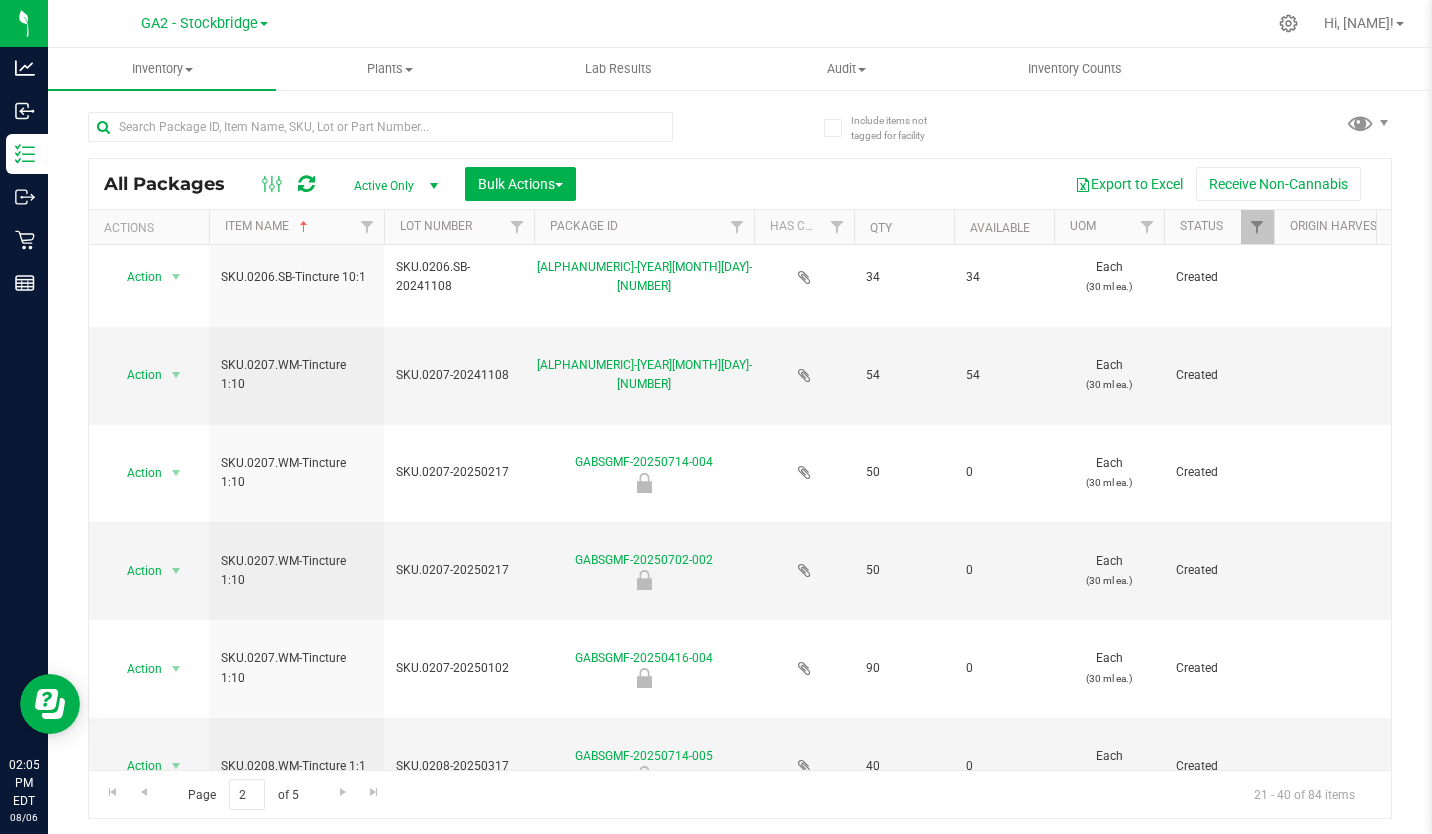 scroll, scrollTop: 707, scrollLeft: 0, axis: vertical 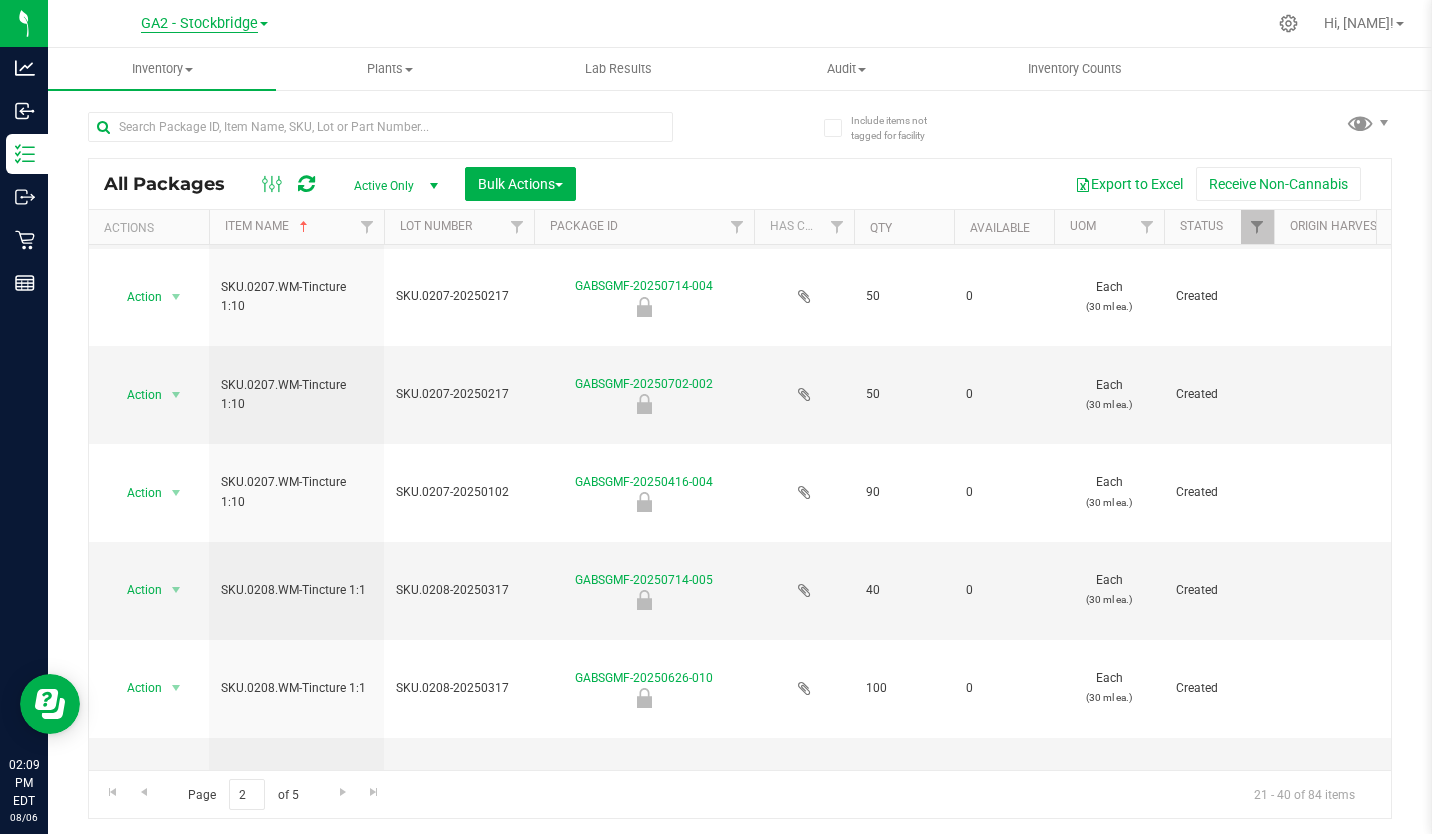 click on "GA2 - Stockbridge" at bounding box center [199, 24] 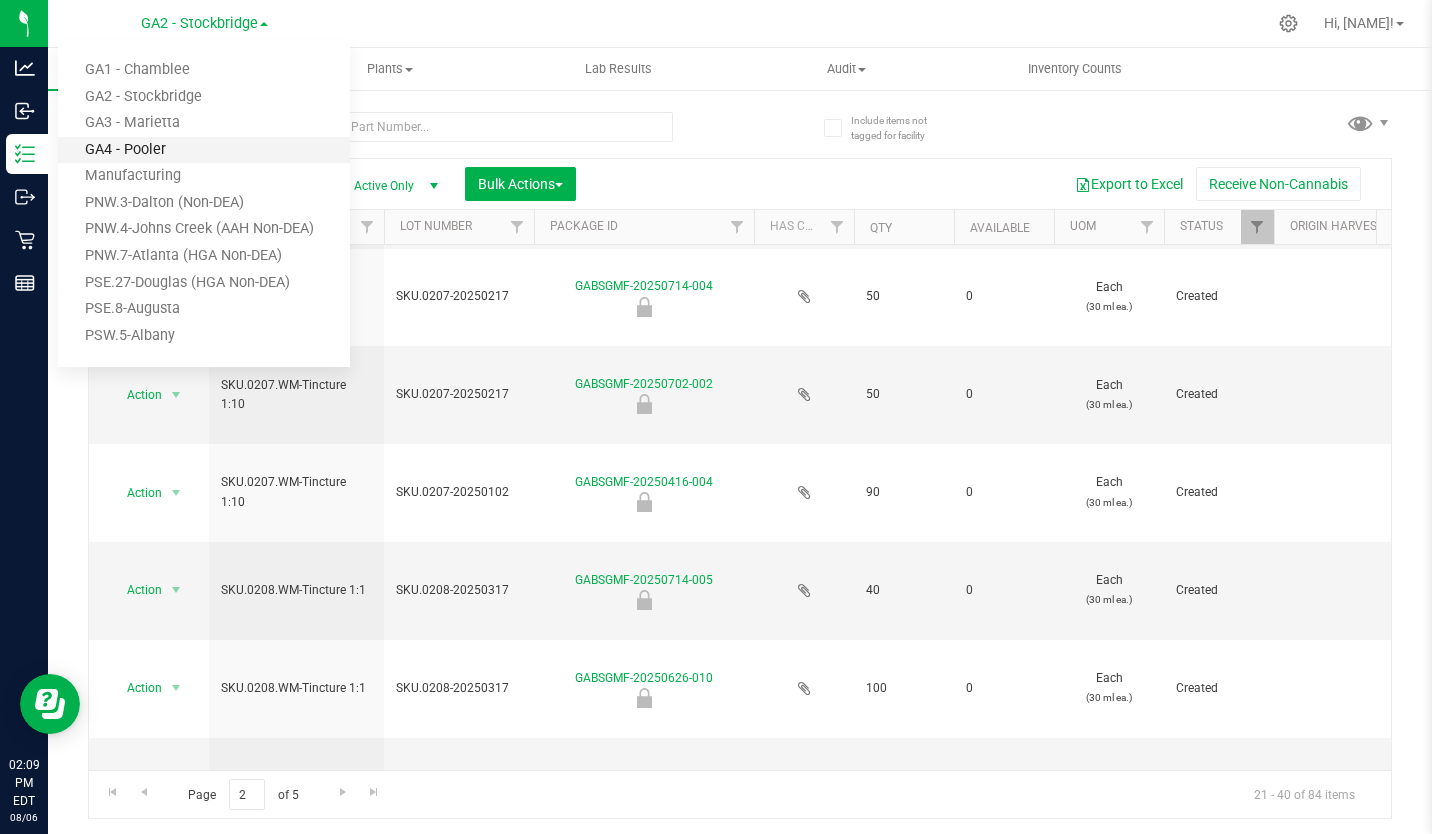 click on "GA4 - Pooler" at bounding box center (204, 150) 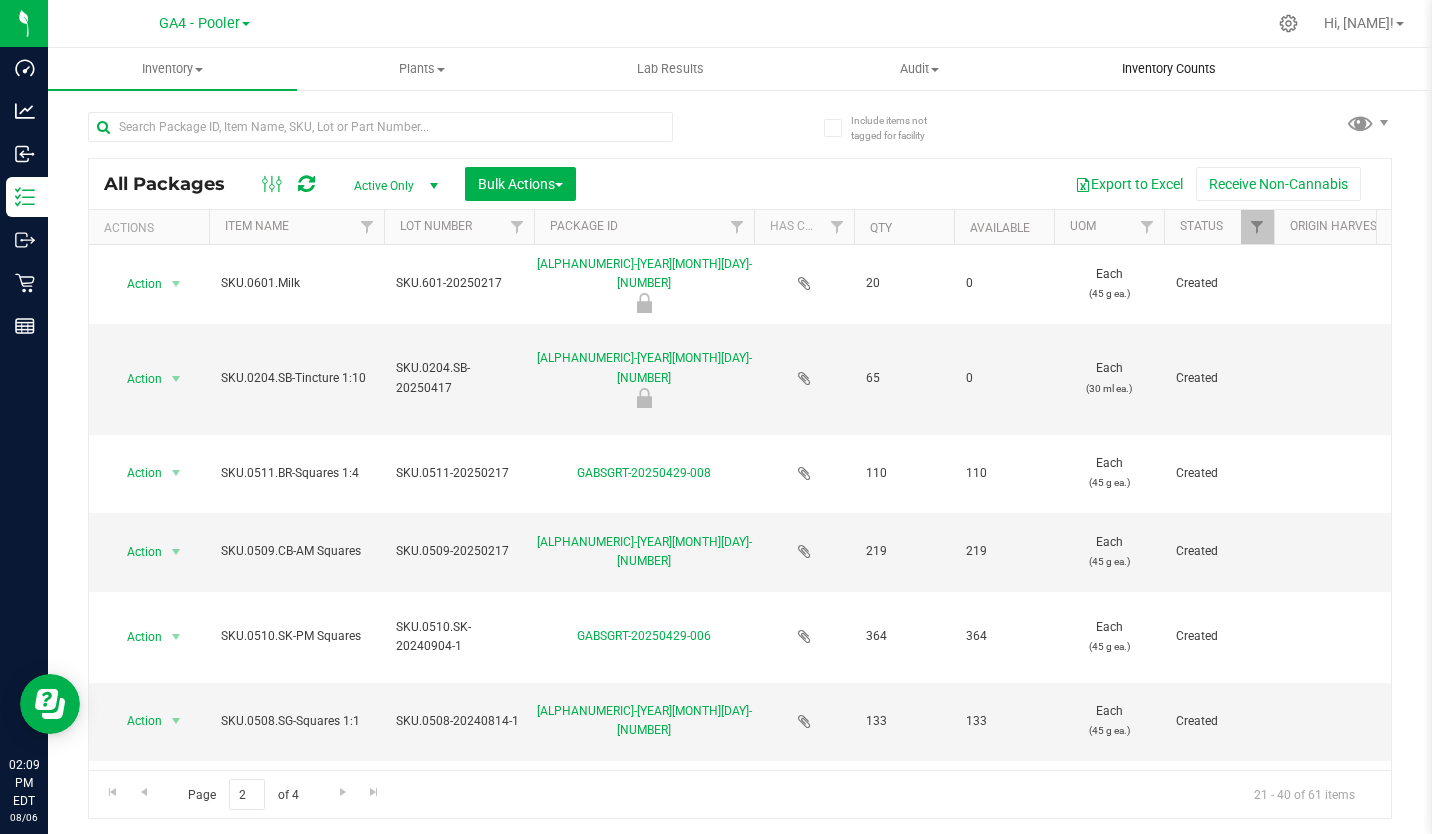 click on "Inventory Counts" at bounding box center [1169, 69] 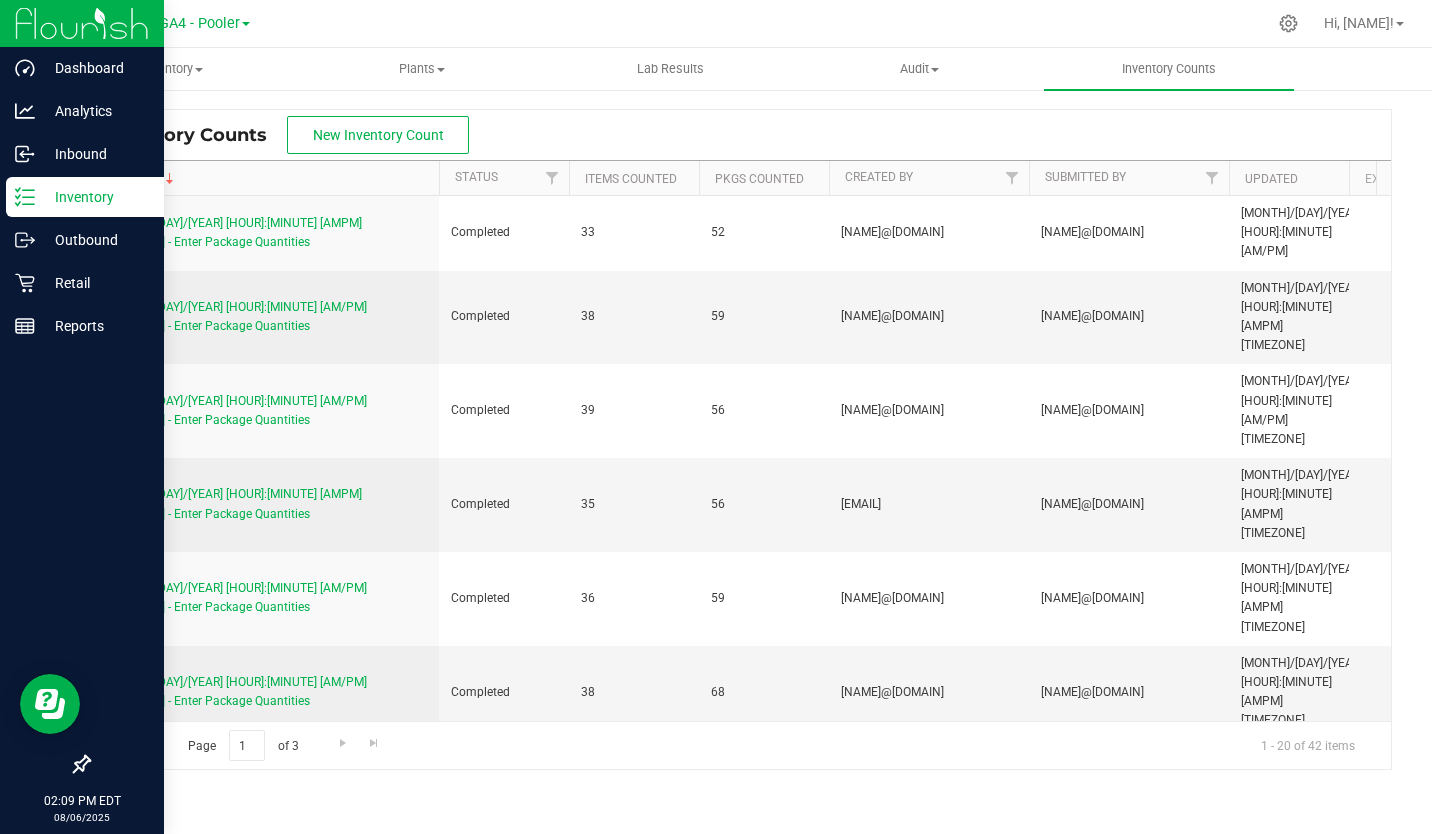 click at bounding box center [82, 23] 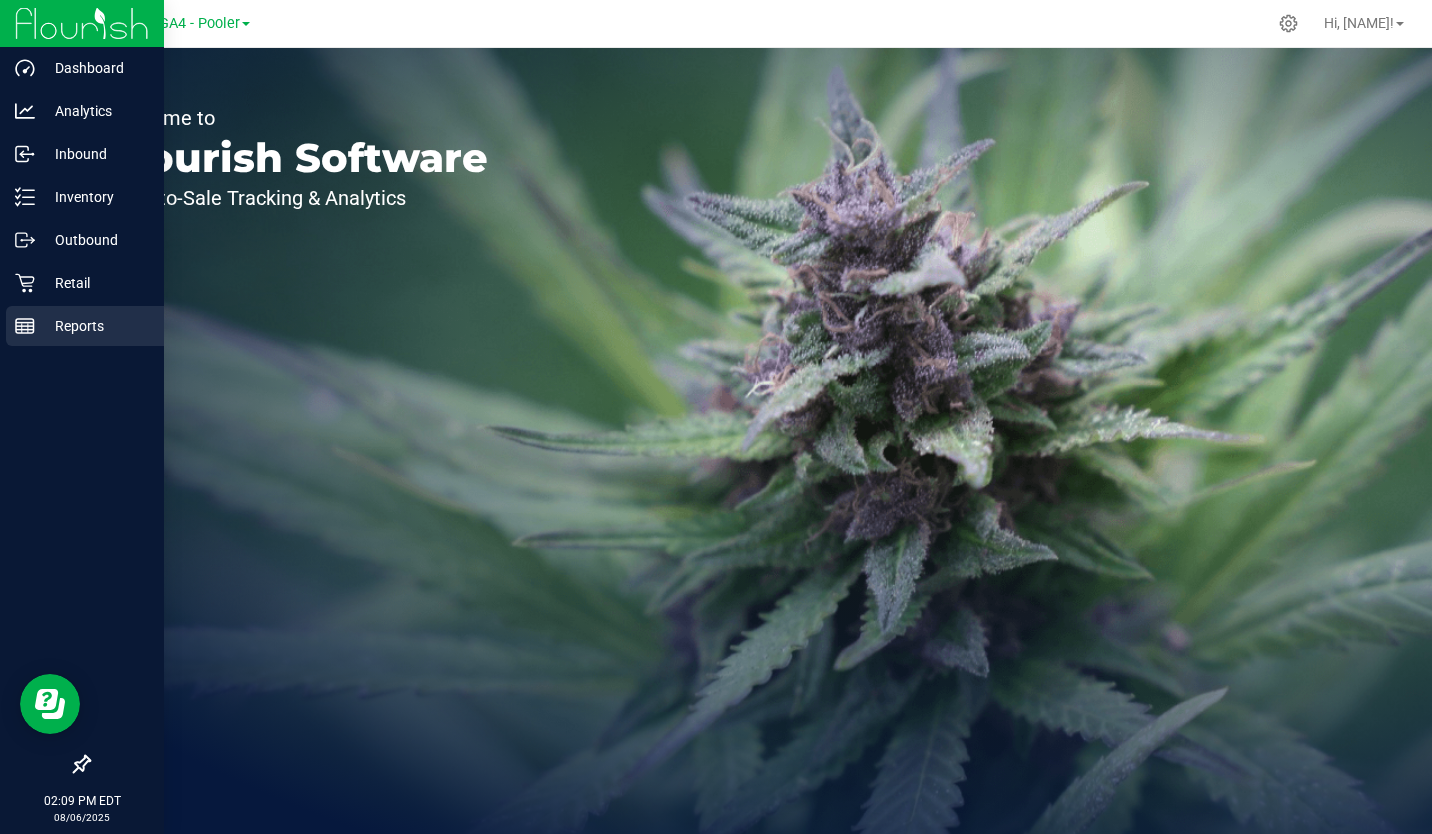 click on "Reports" at bounding box center [95, 326] 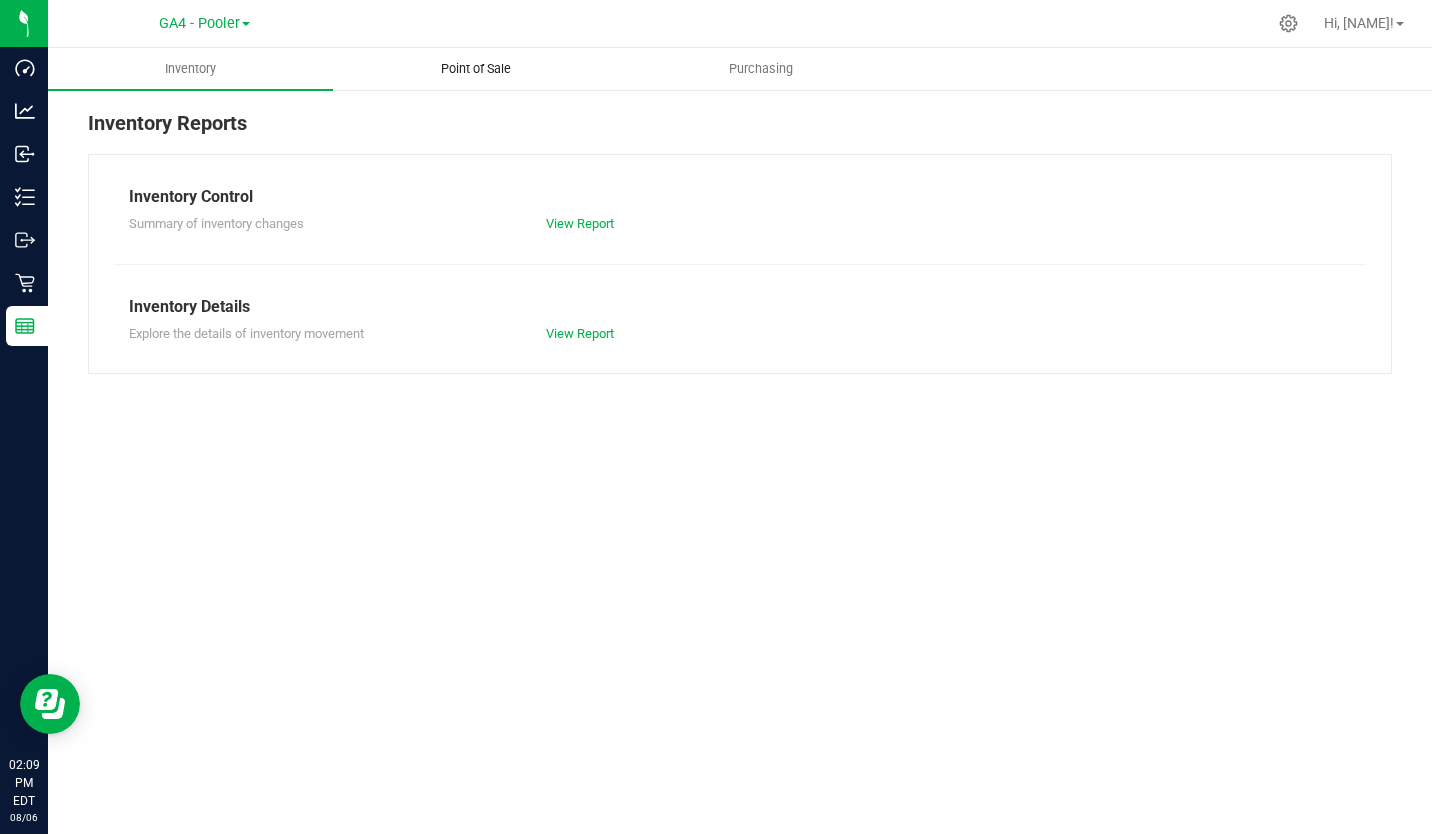 click on "Point of Sale" at bounding box center (475, 69) 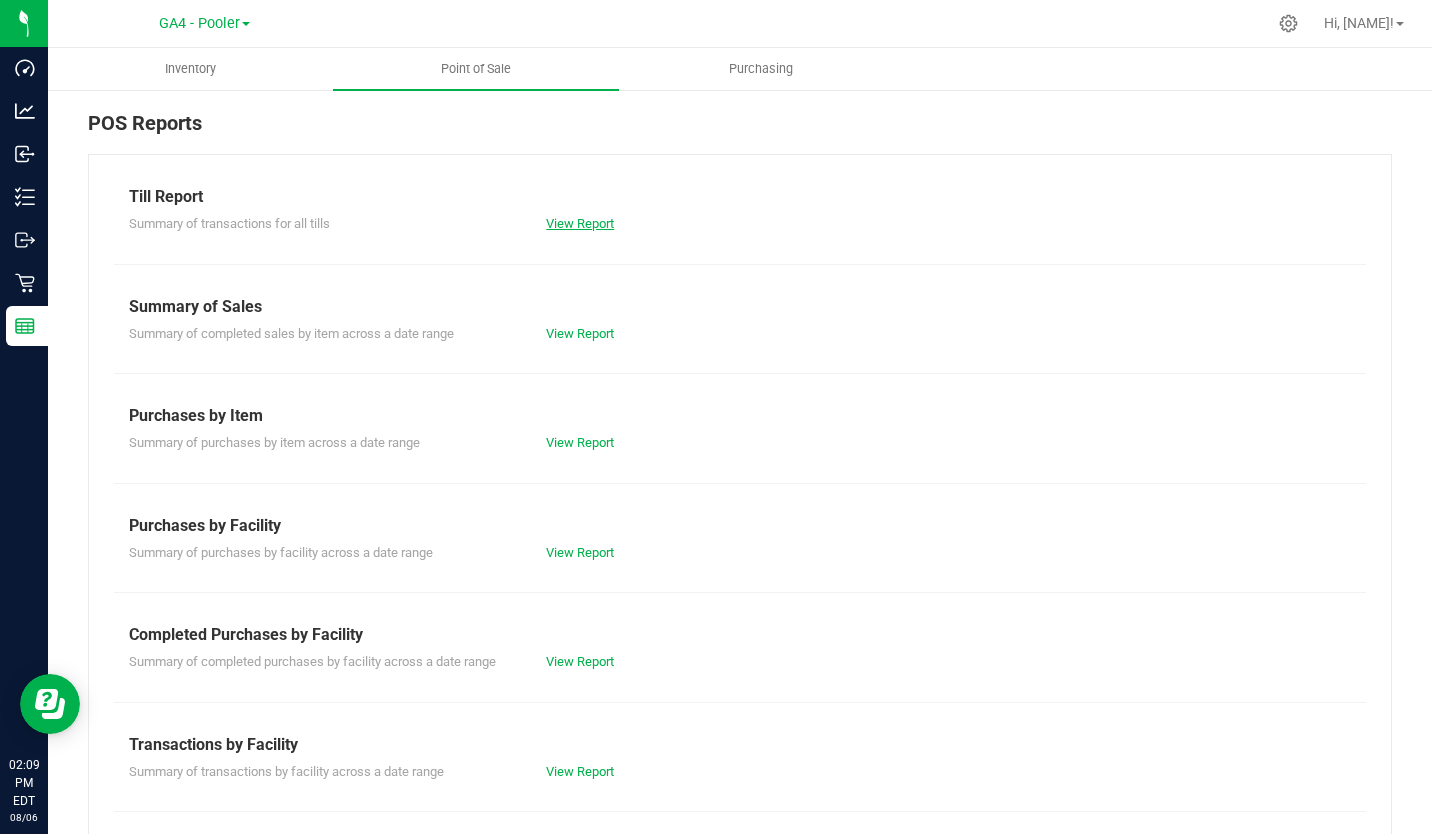 click on "View Report" at bounding box center [580, 223] 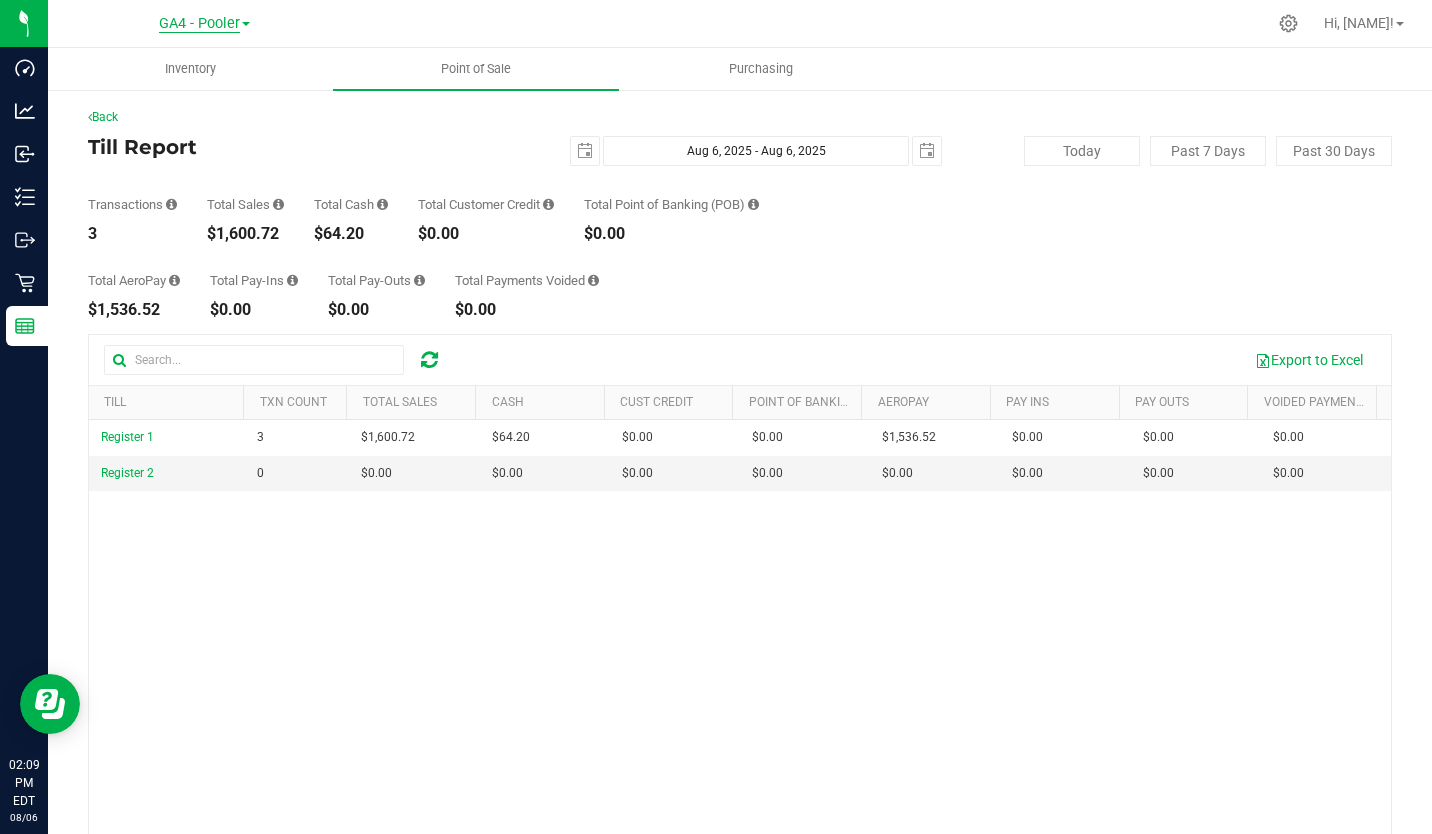 click on "GA4 - Pooler" at bounding box center (199, 24) 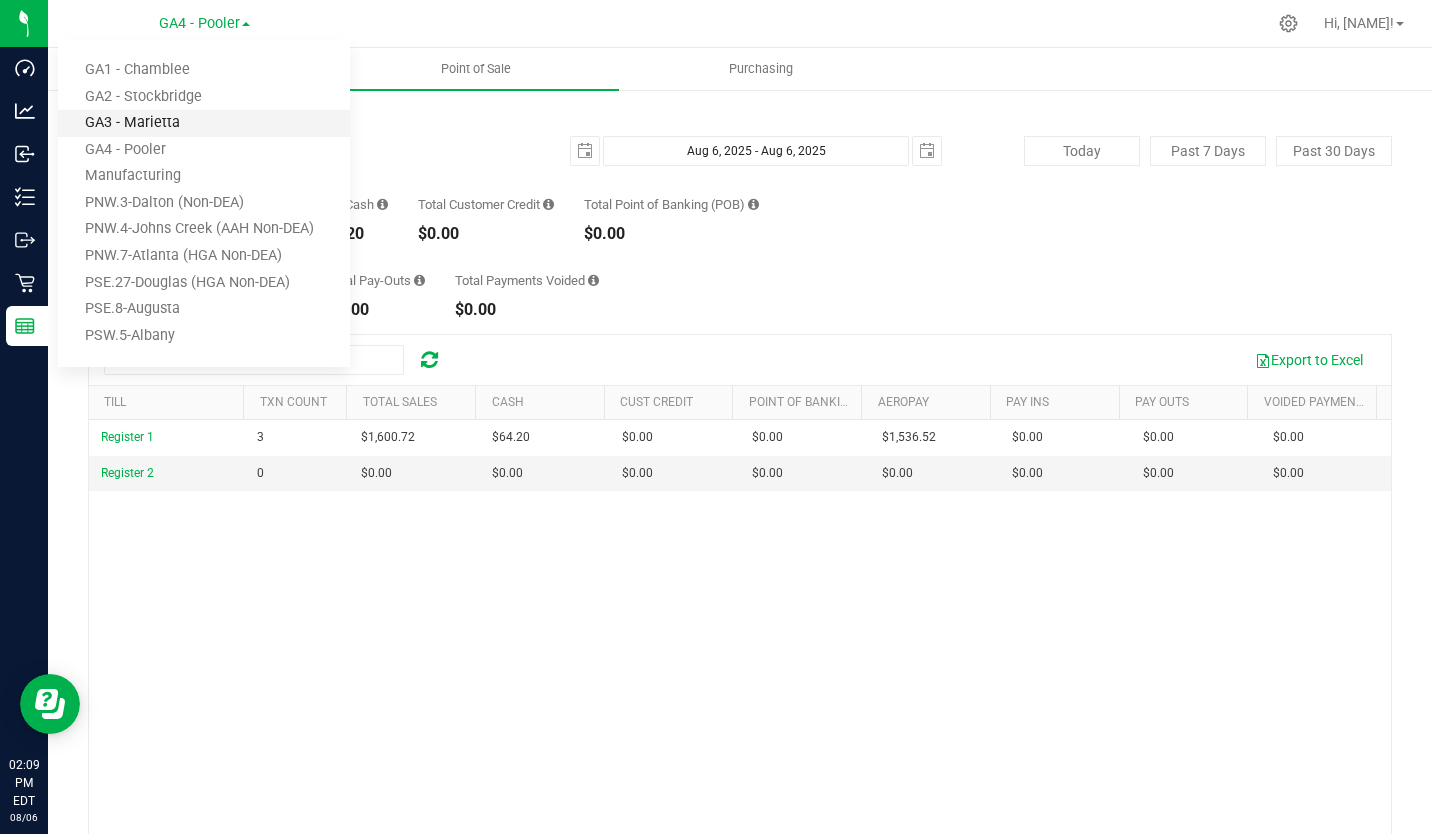 click on "GA3 - Marietta" at bounding box center [204, 123] 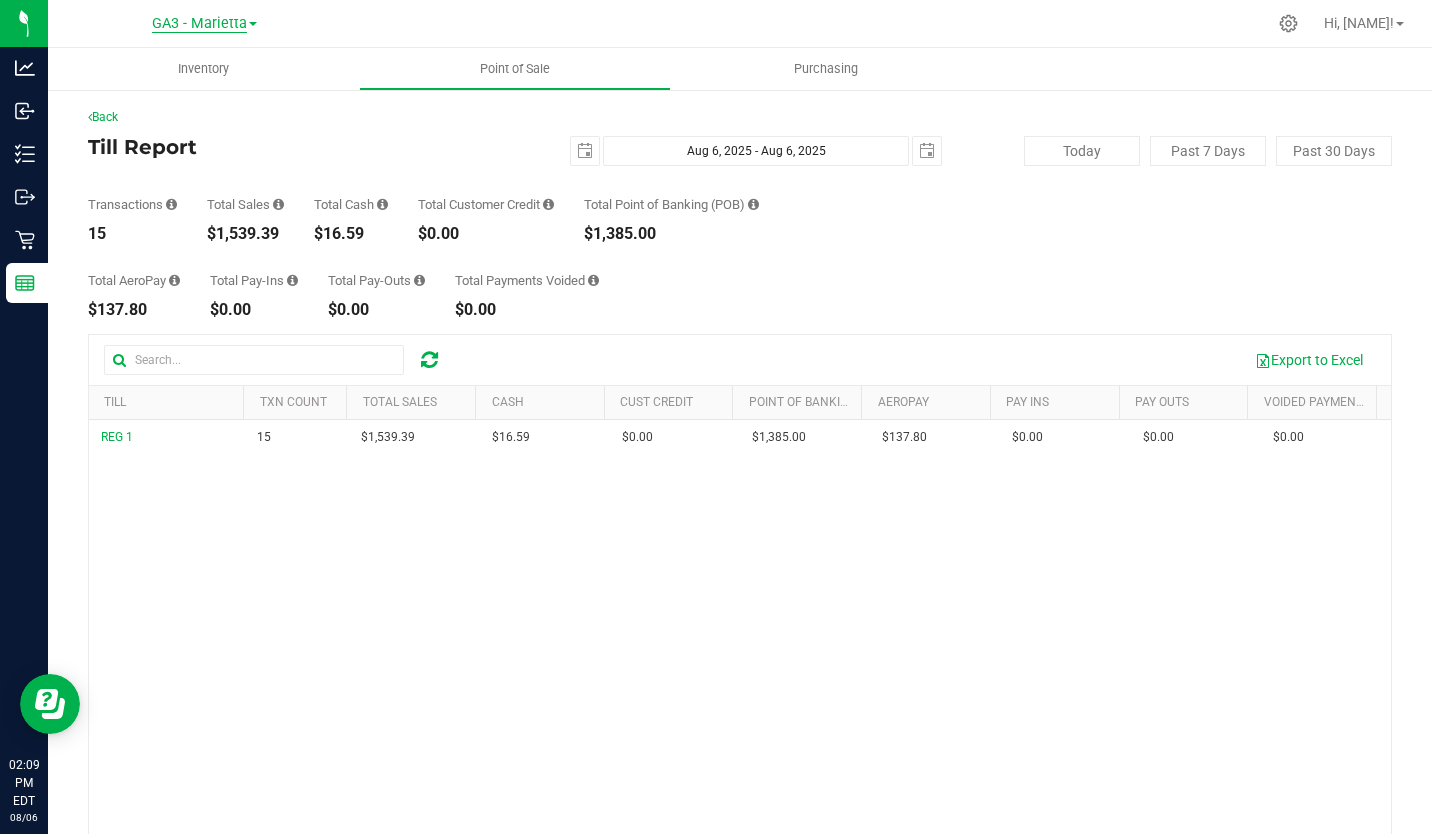click on "GA3 - Marietta" at bounding box center (199, 24) 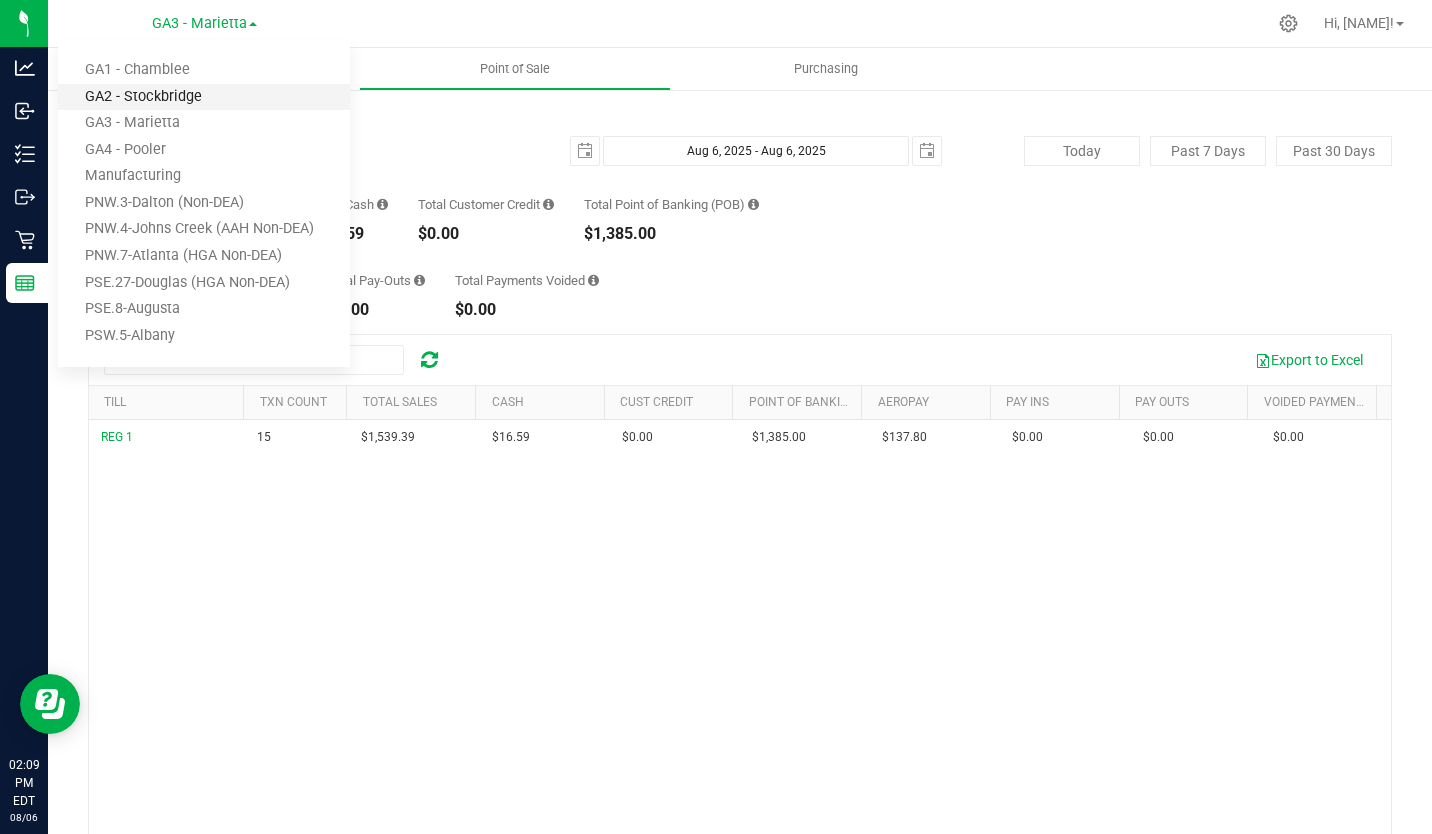 click on "GA2 - Stockbridge" at bounding box center (204, 97) 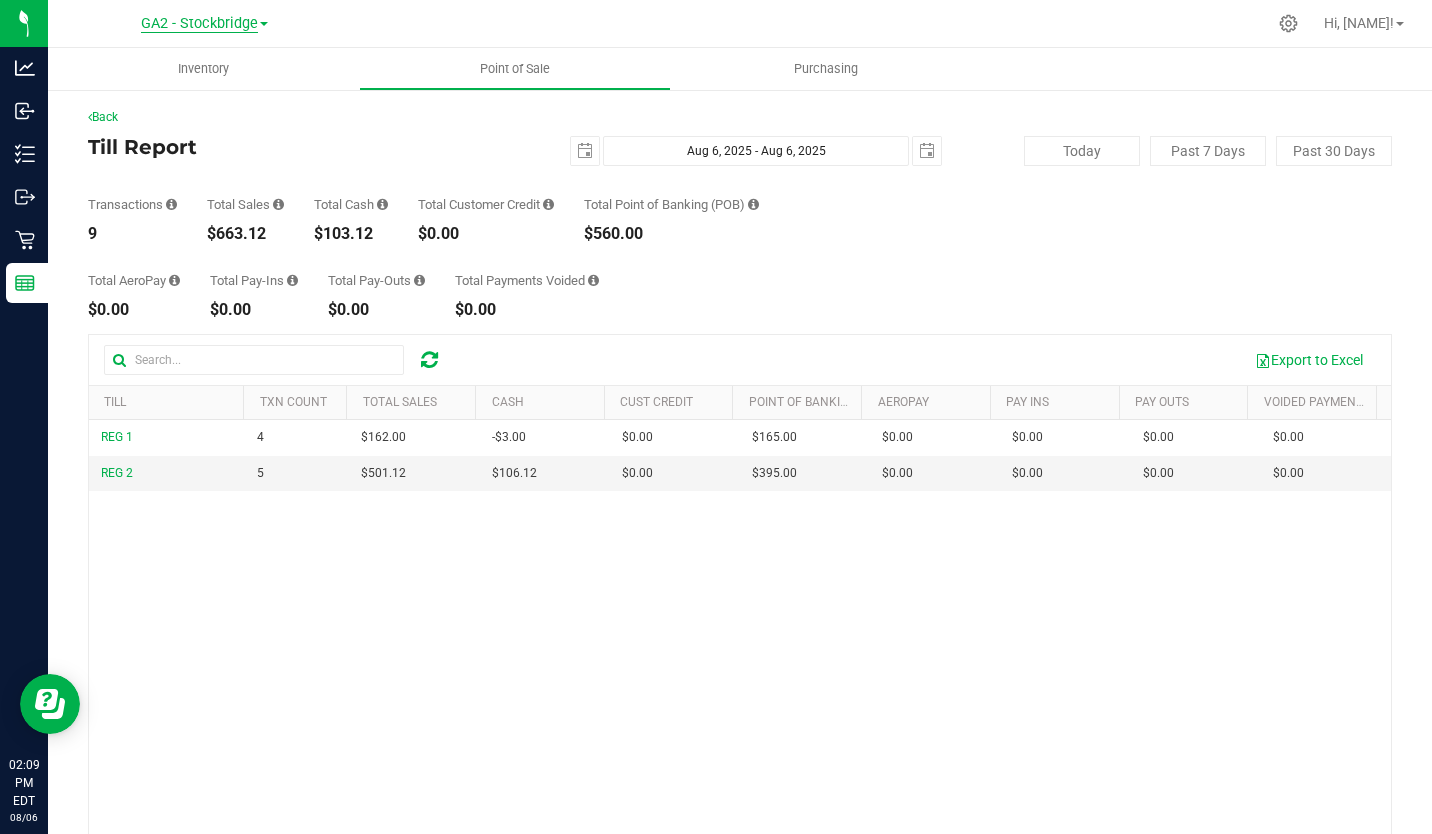 click on "GA2 - Stockbridge" at bounding box center [199, 24] 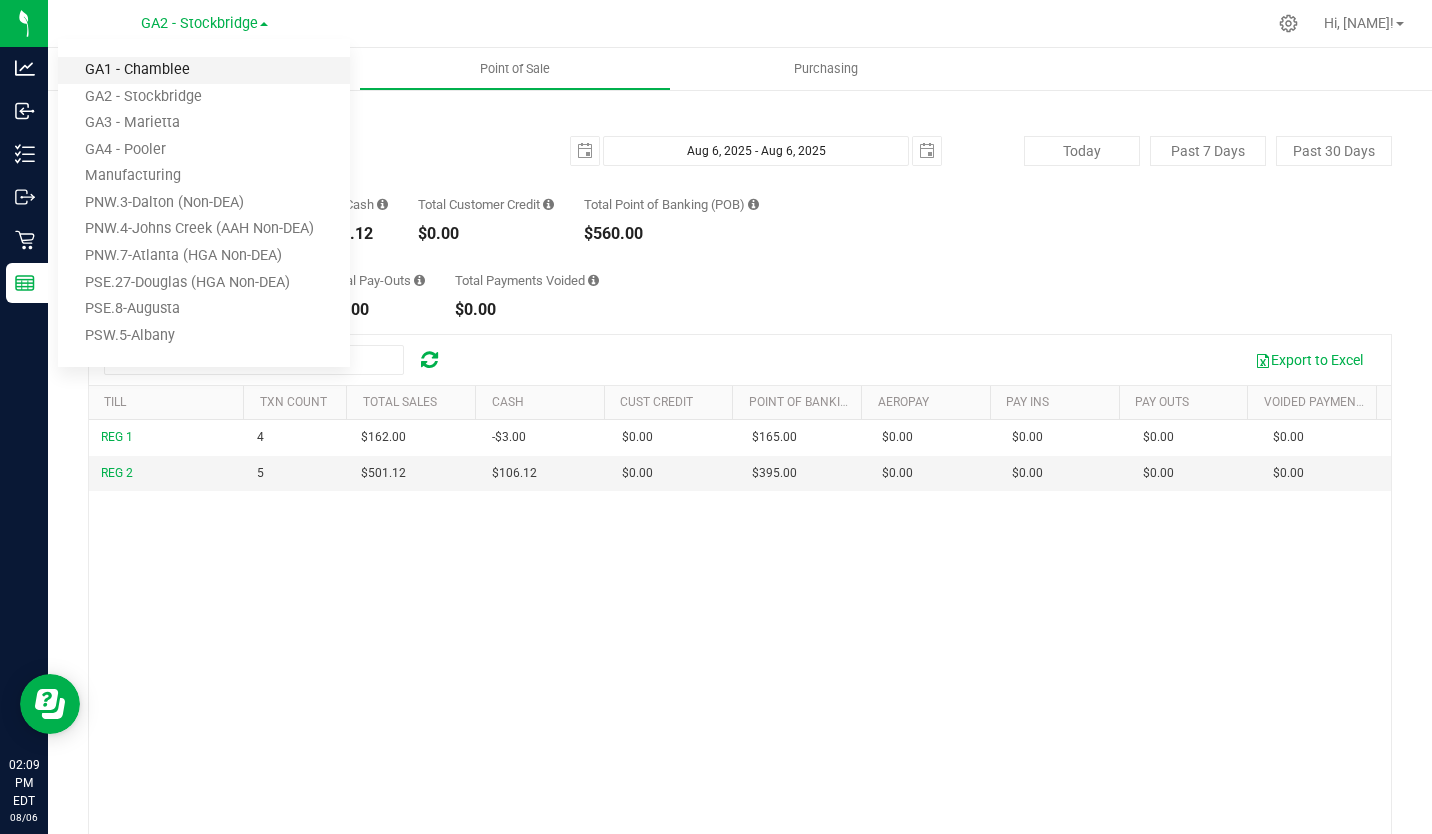 click on "GA1 - Chamblee" at bounding box center (204, 70) 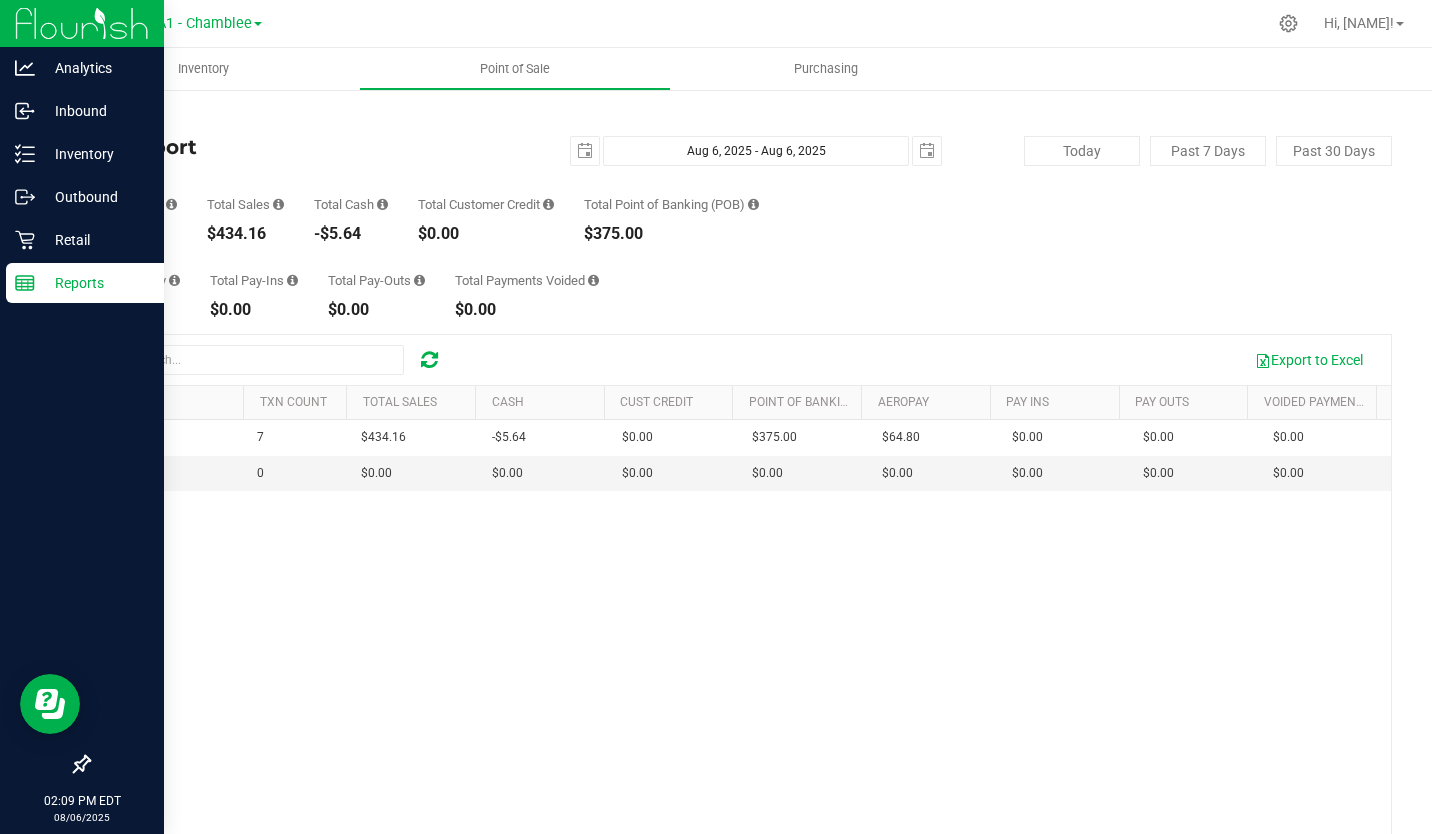 click at bounding box center [82, 23] 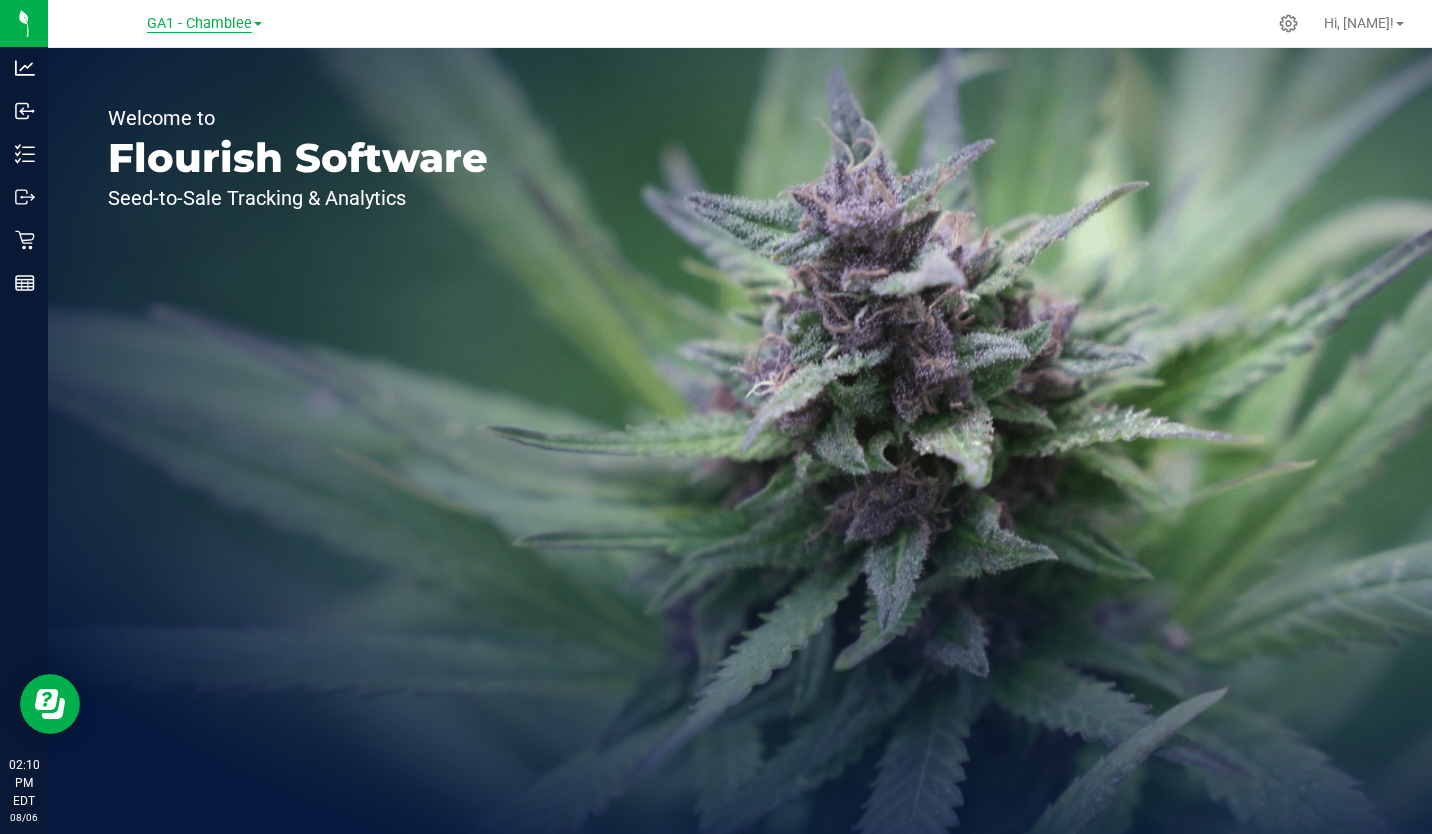 click on "GA1 - Chamblee" at bounding box center [199, 24] 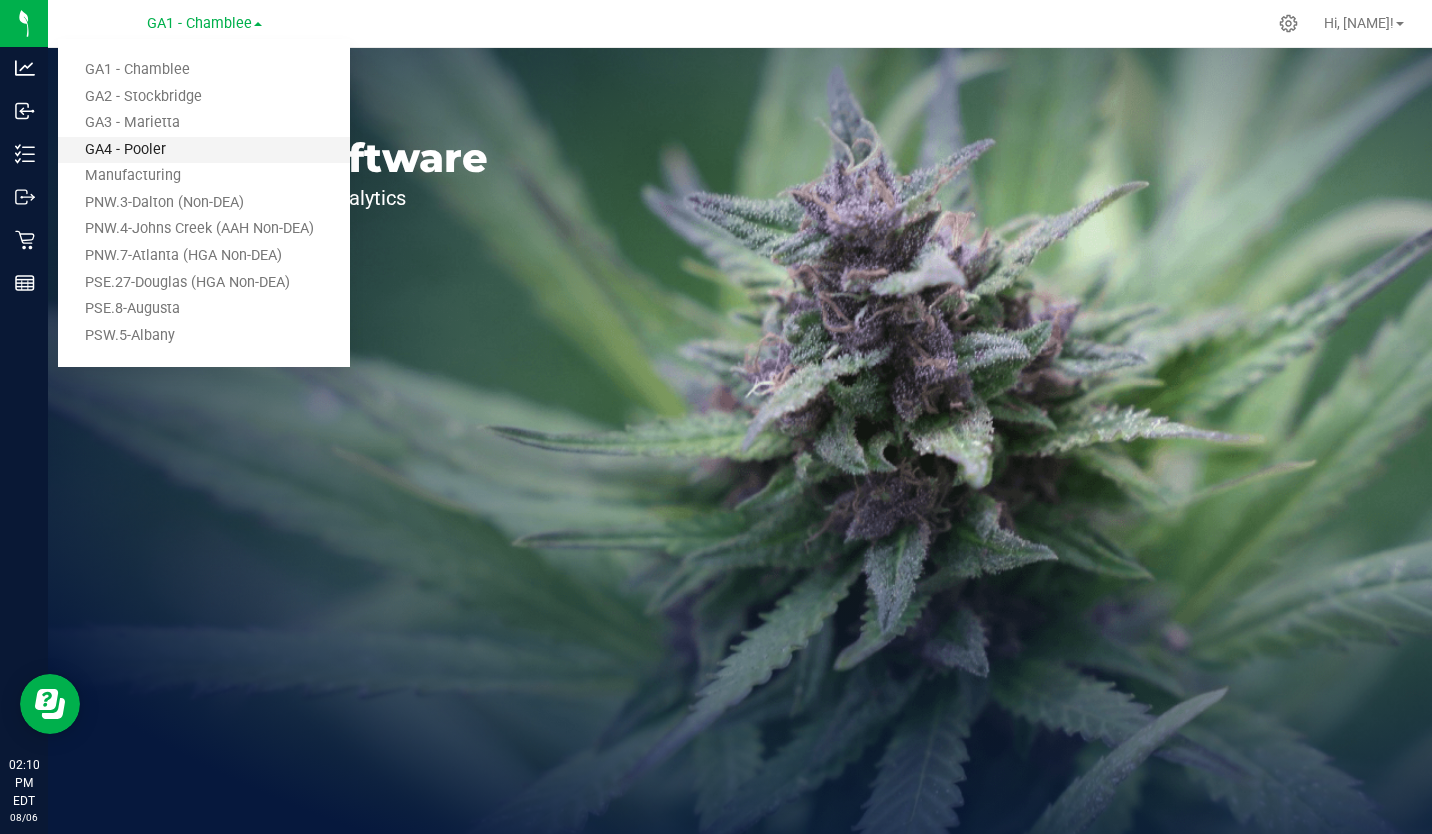click on "GA4 - Pooler" at bounding box center (204, 150) 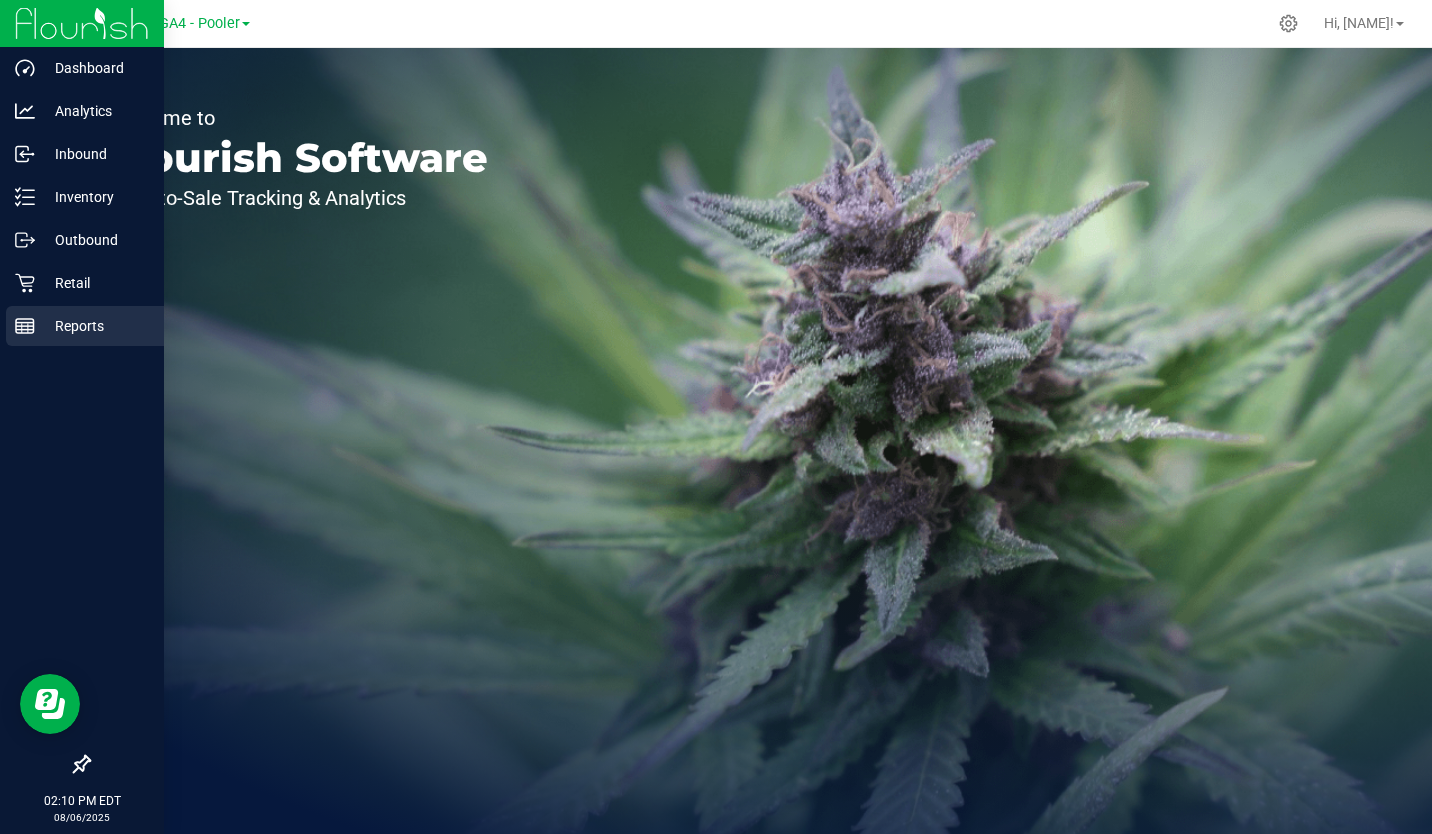 click on "Reports" at bounding box center [95, 326] 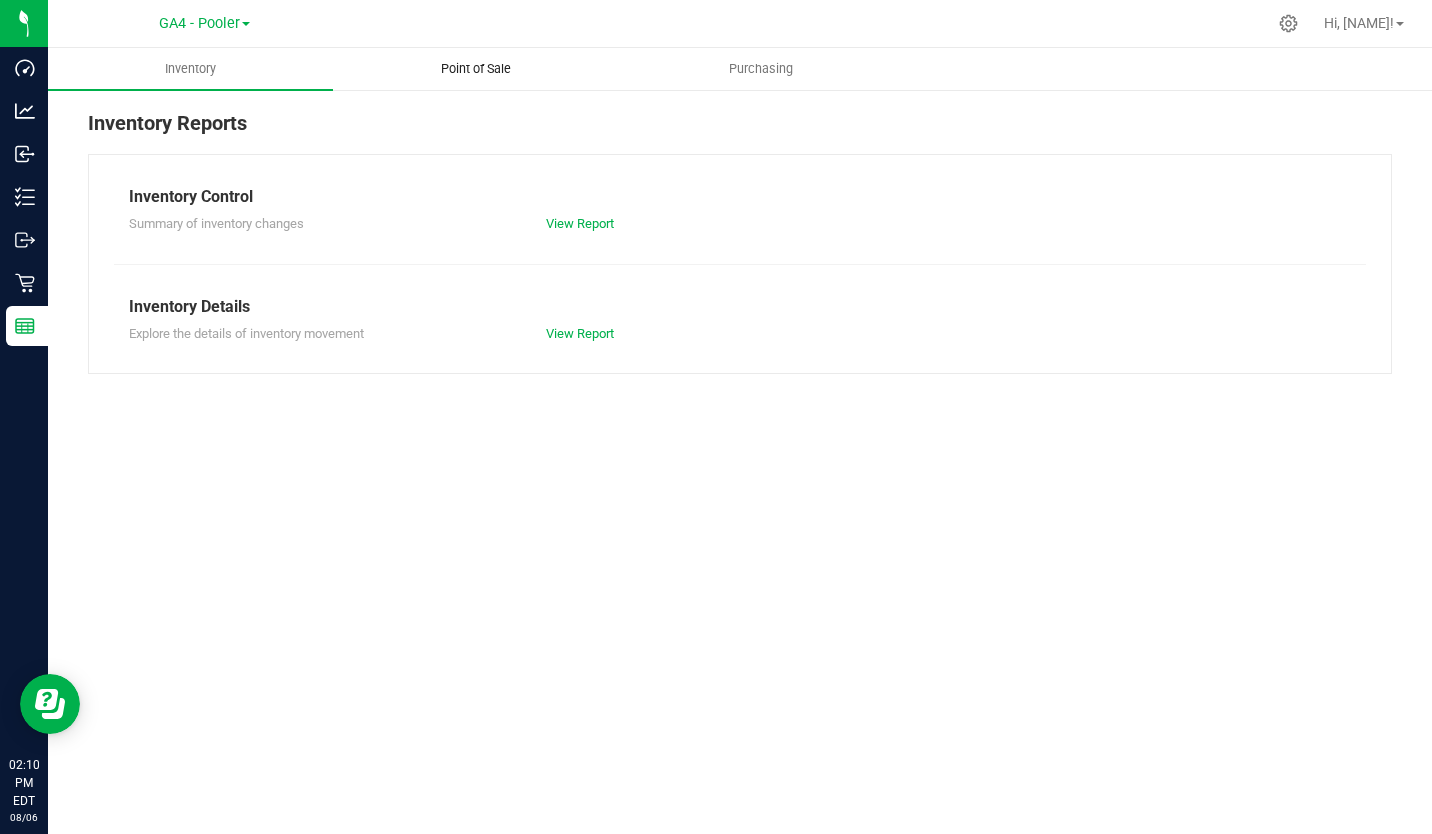 click on "Point of Sale" at bounding box center [476, 69] 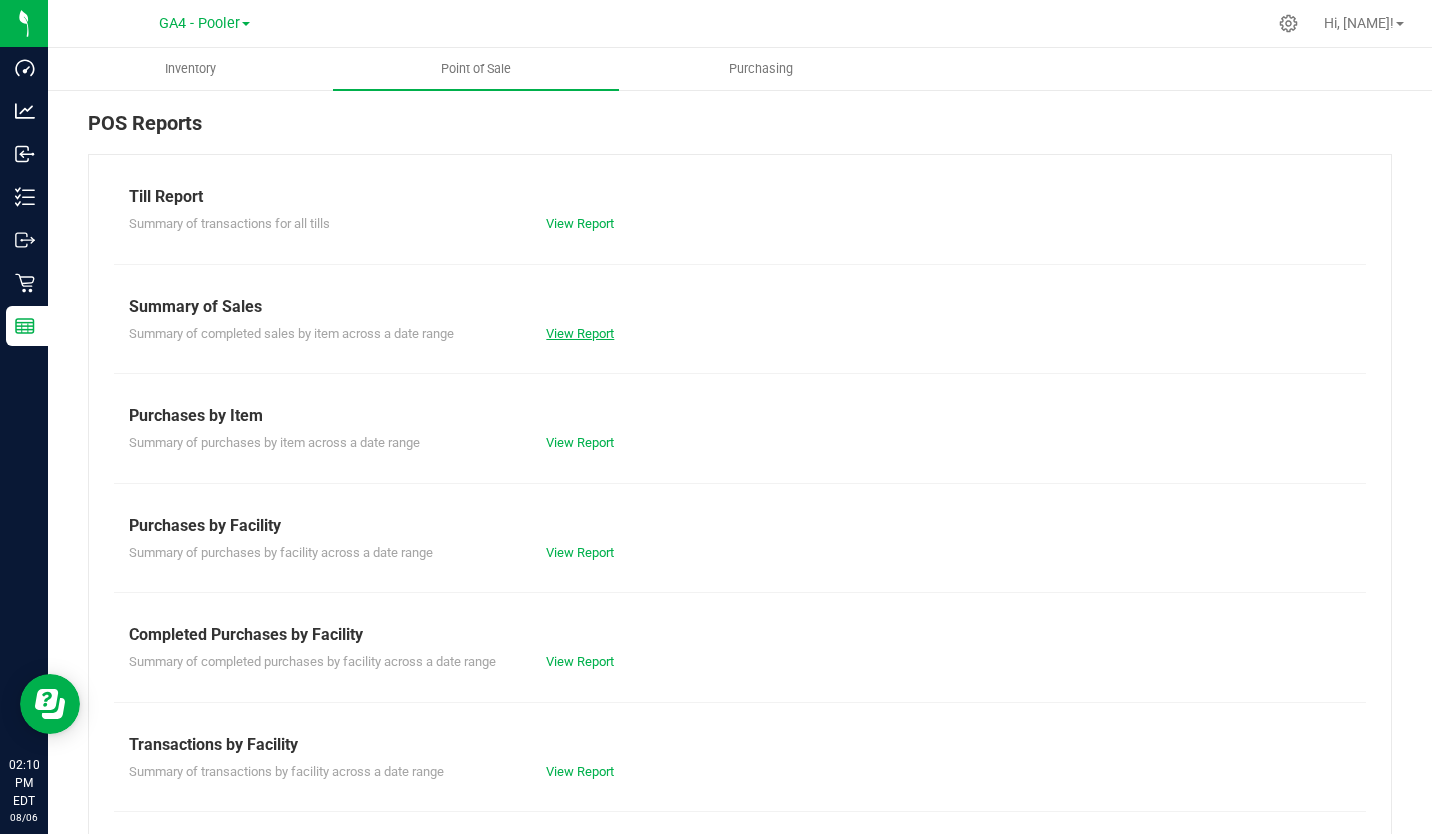 click on "View Report" at bounding box center (580, 333) 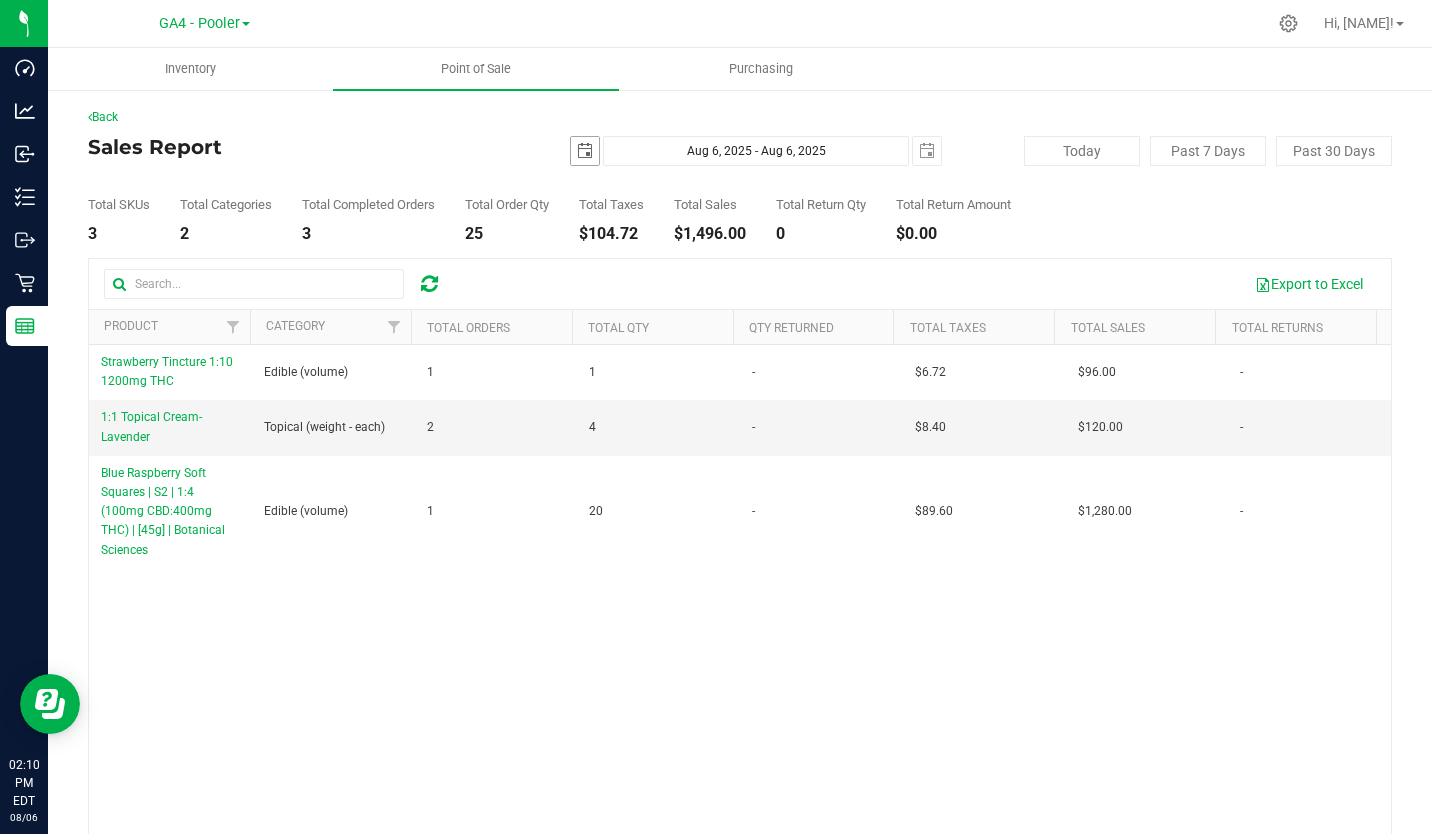 click at bounding box center (585, 151) 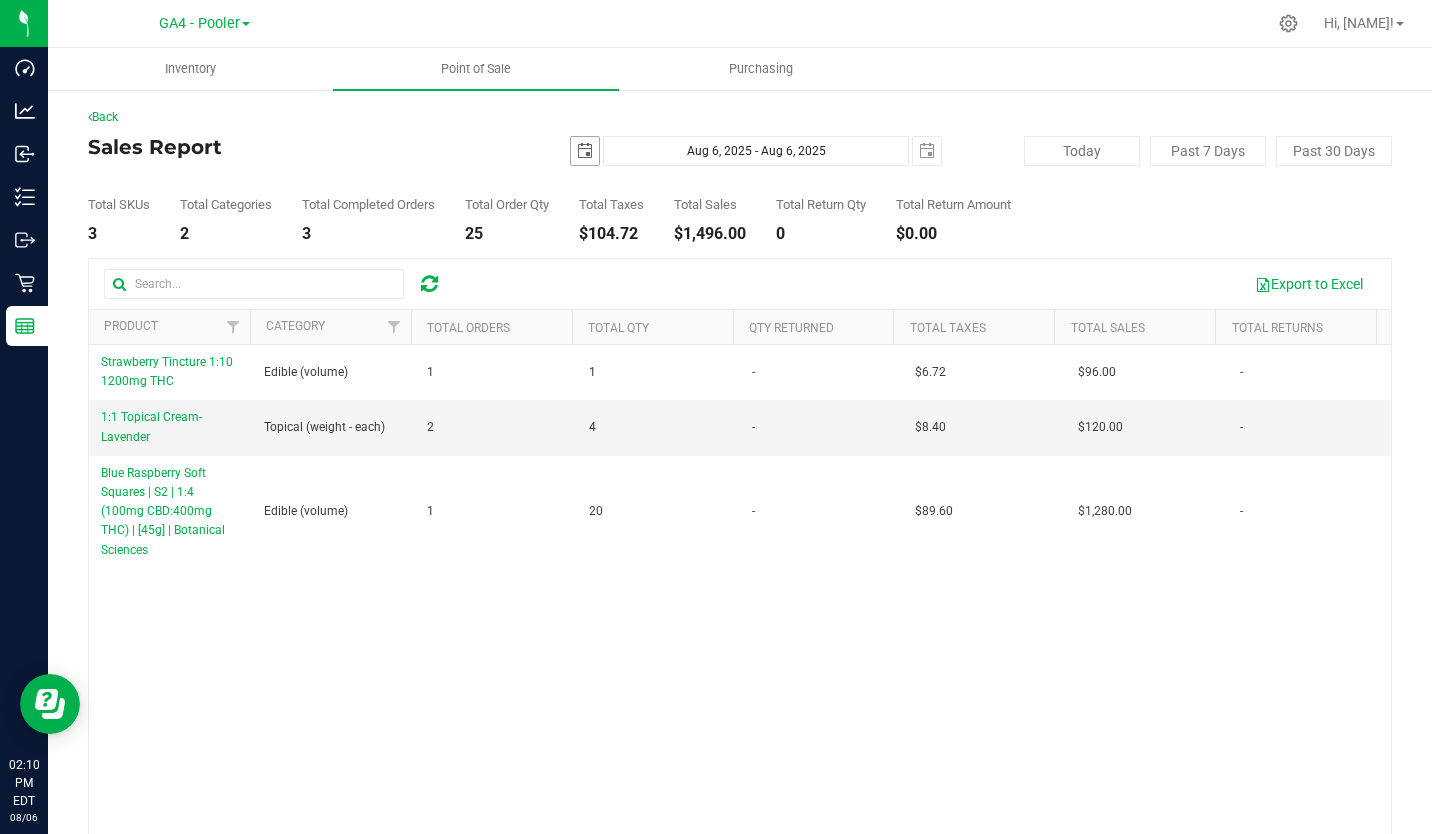 scroll, scrollTop: 0, scrollLeft: 50, axis: horizontal 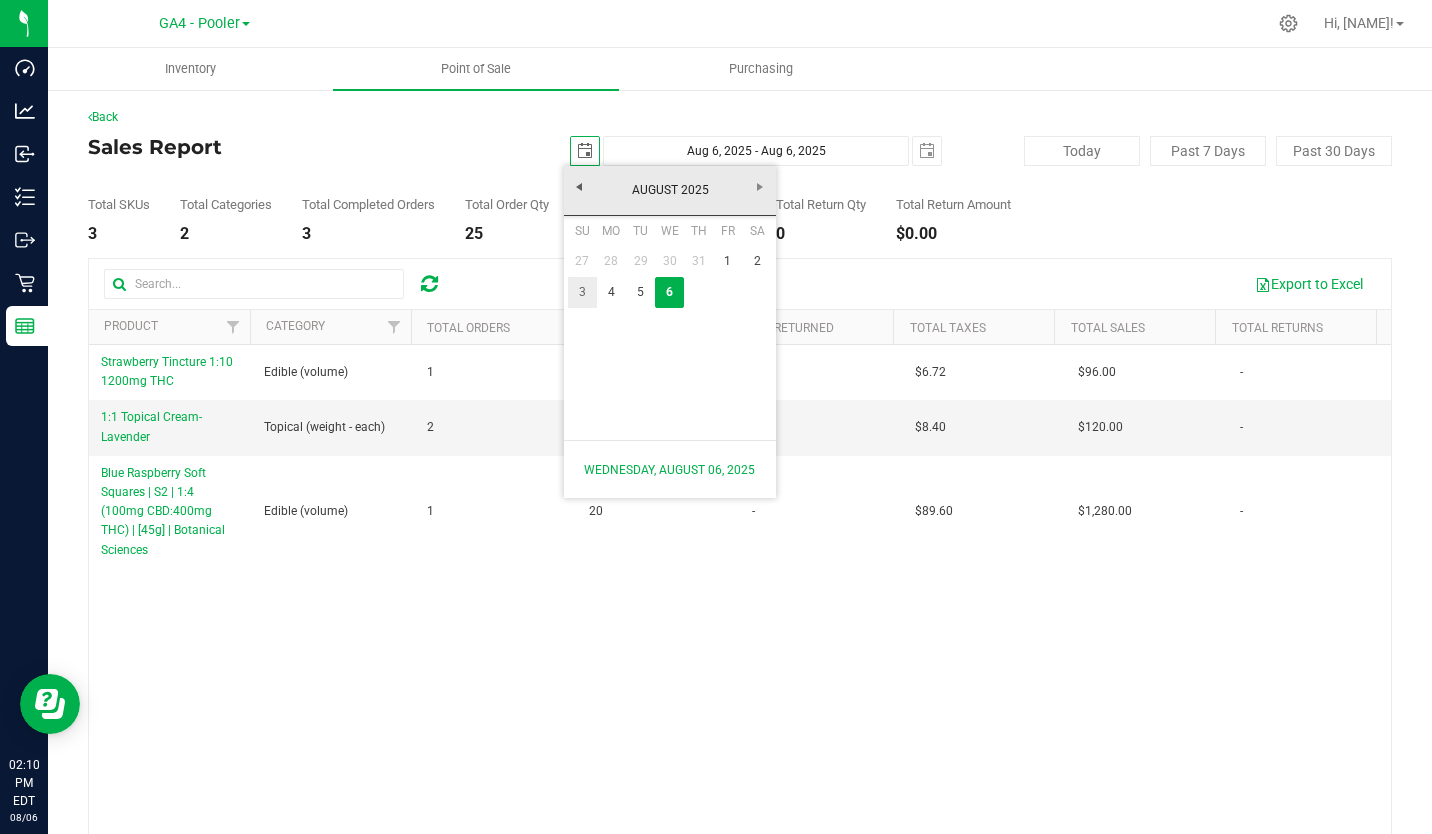 click on "3" at bounding box center (582, 292) 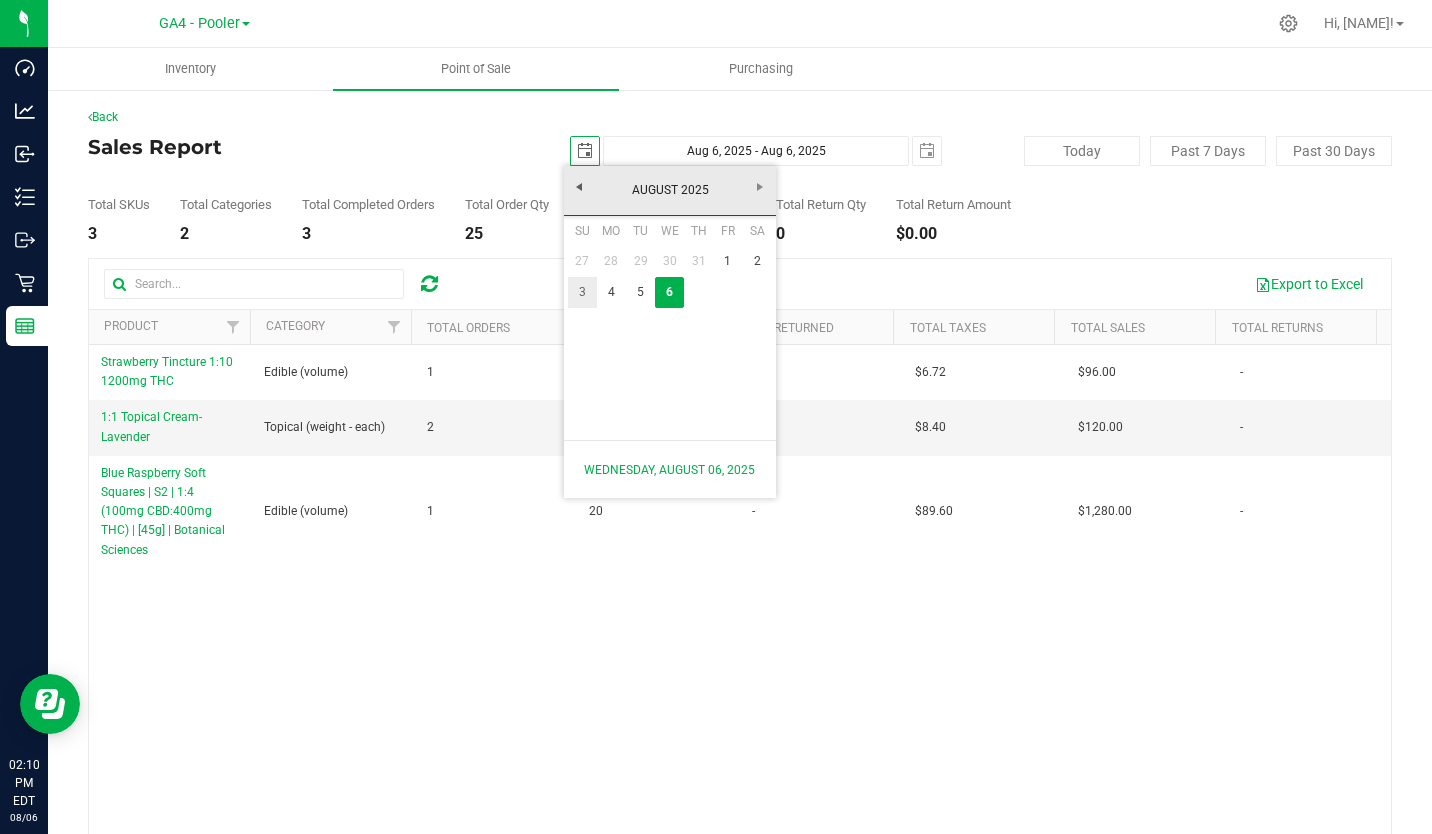 type on "2025-08-03" 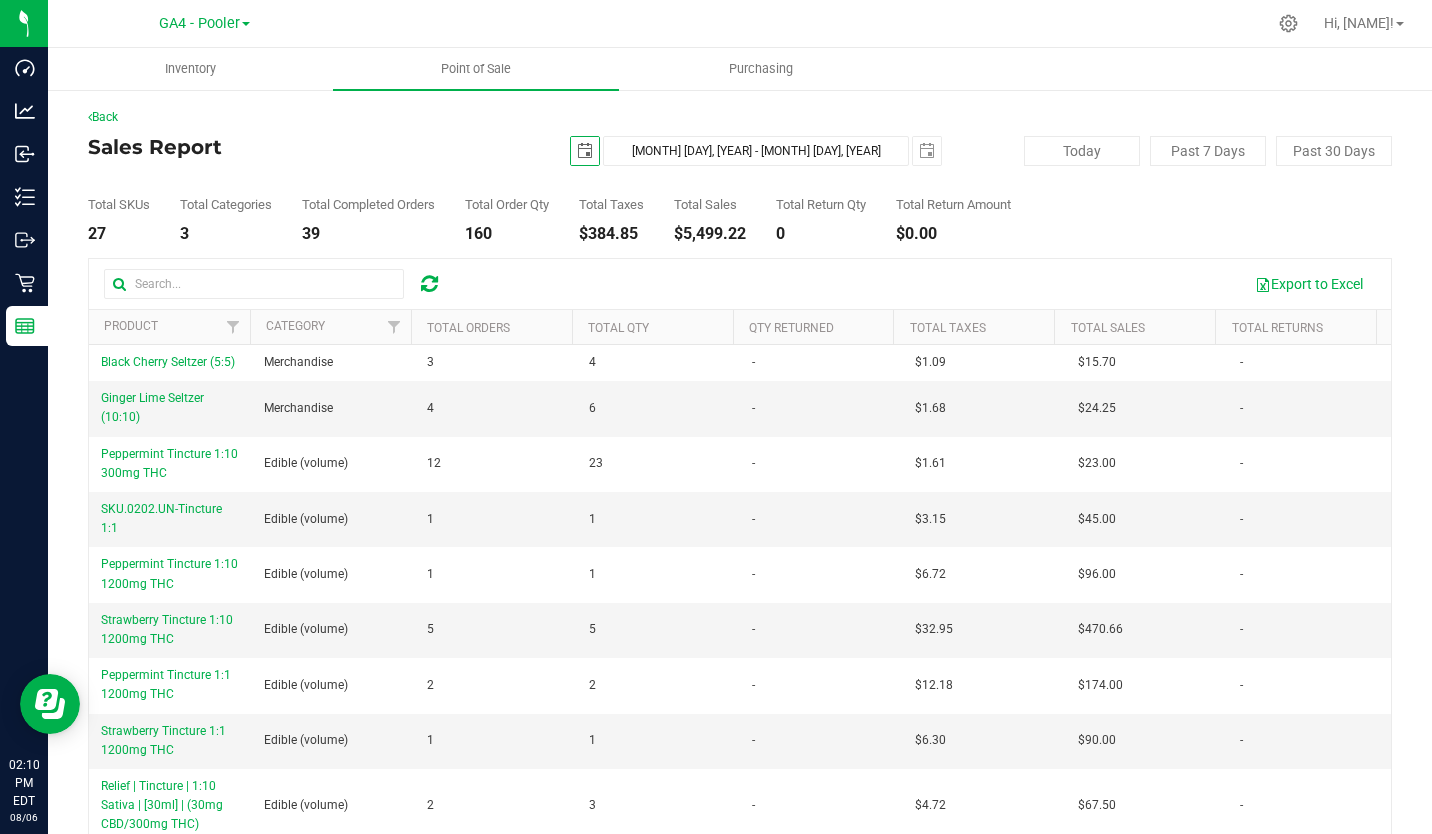 click at bounding box center (585, 151) 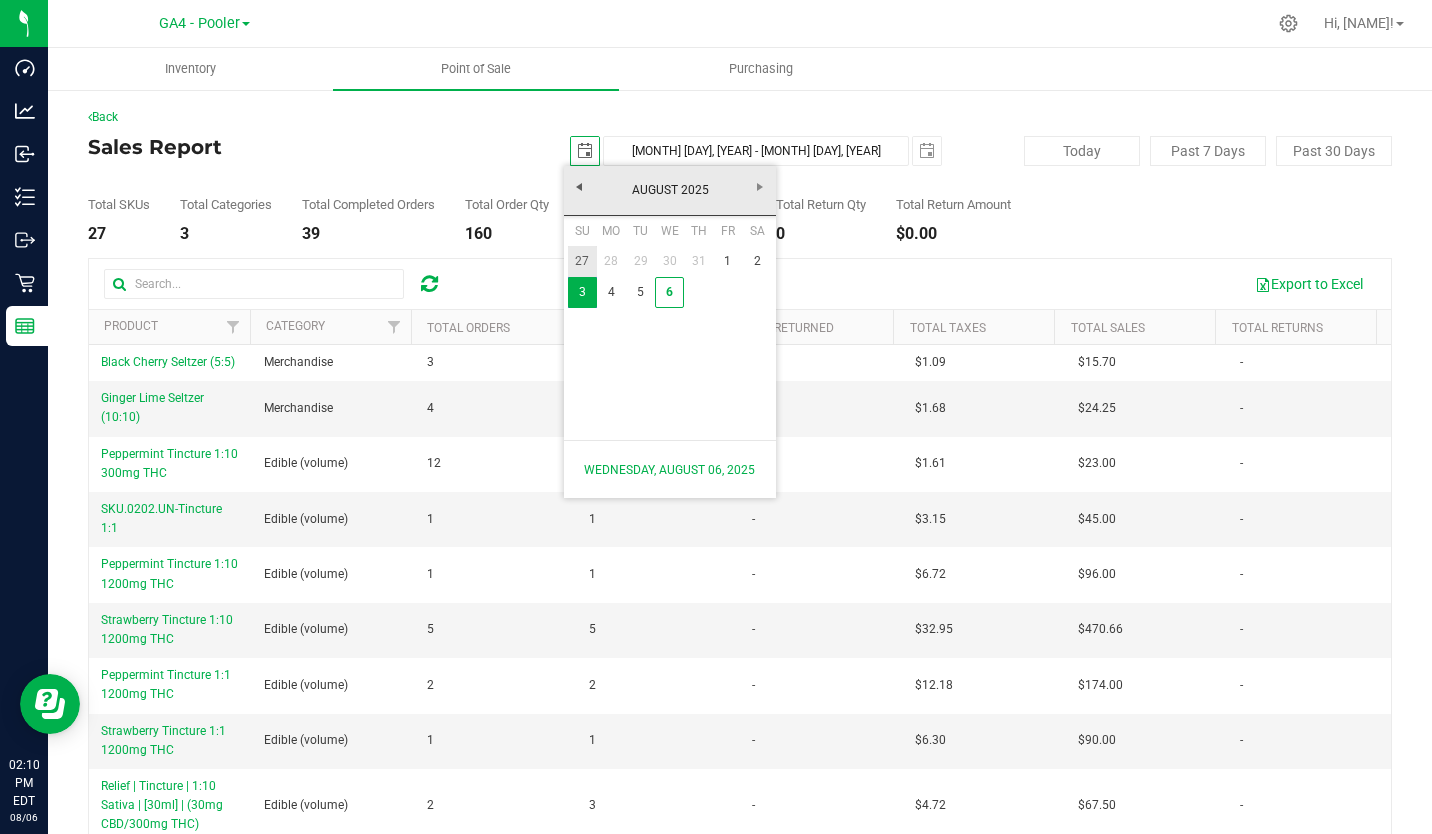 click on "27" at bounding box center (582, 261) 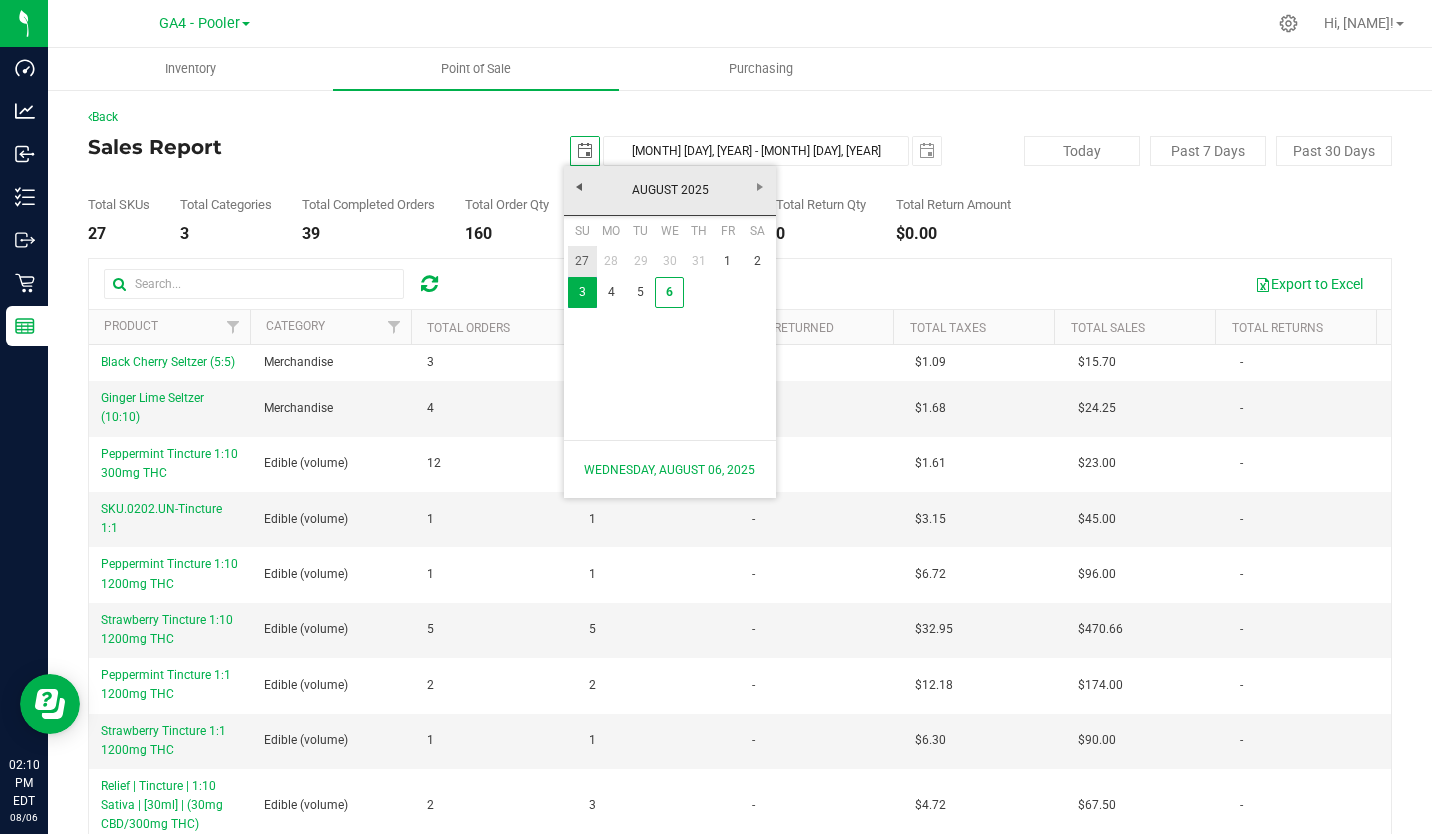 type on "2025-07-27" 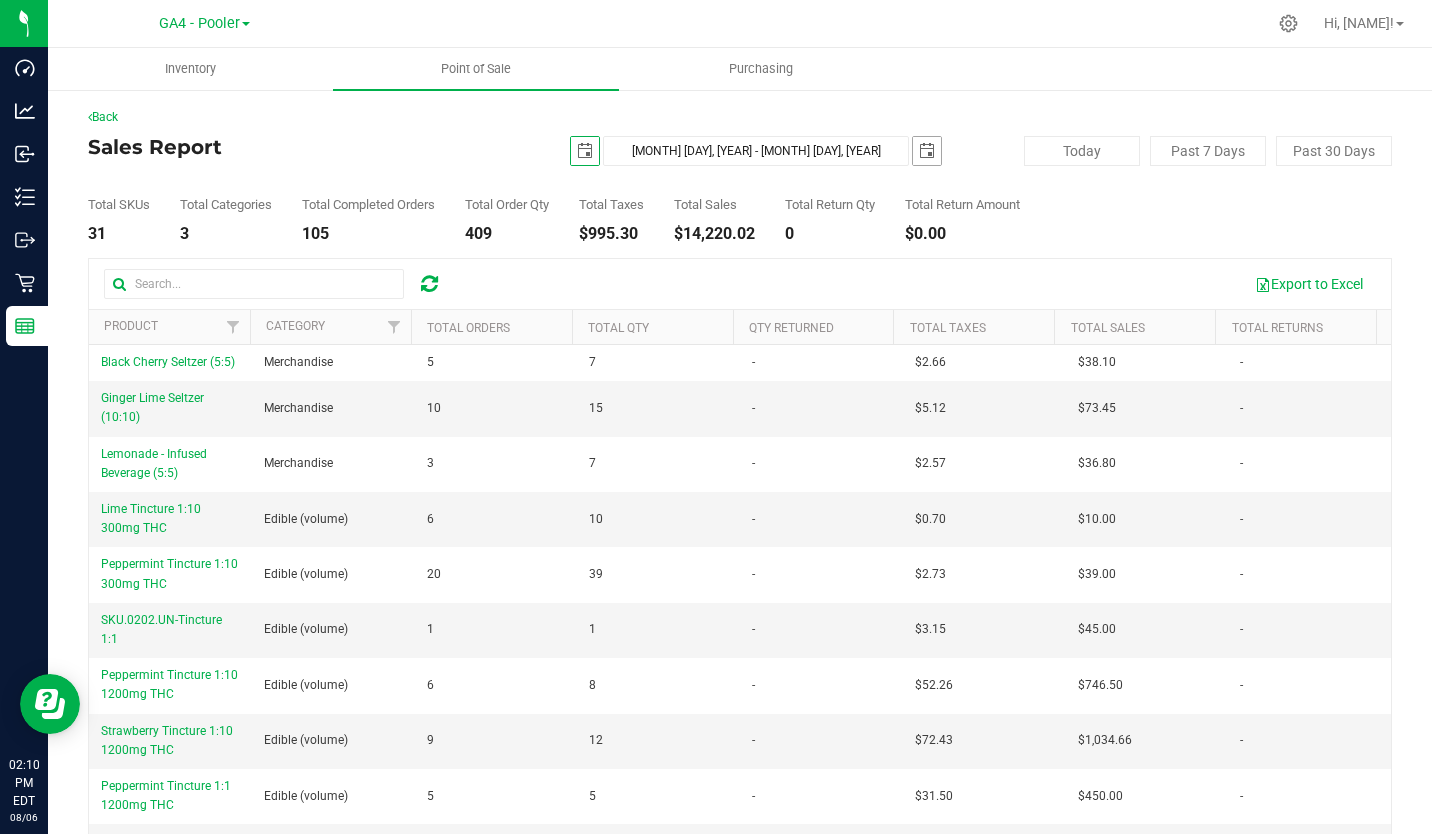 click at bounding box center (927, 151) 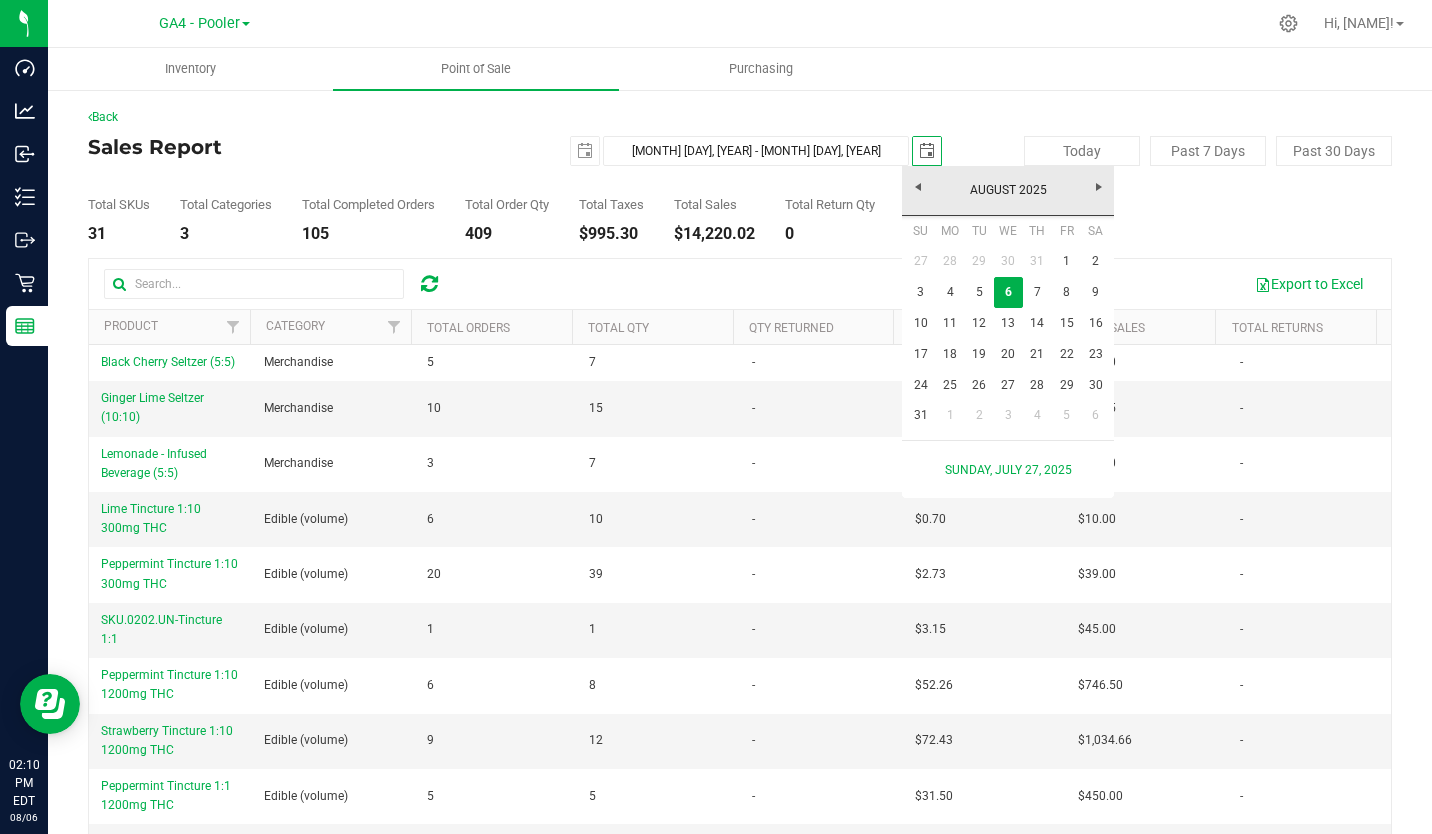 scroll, scrollTop: 0, scrollLeft: 0, axis: both 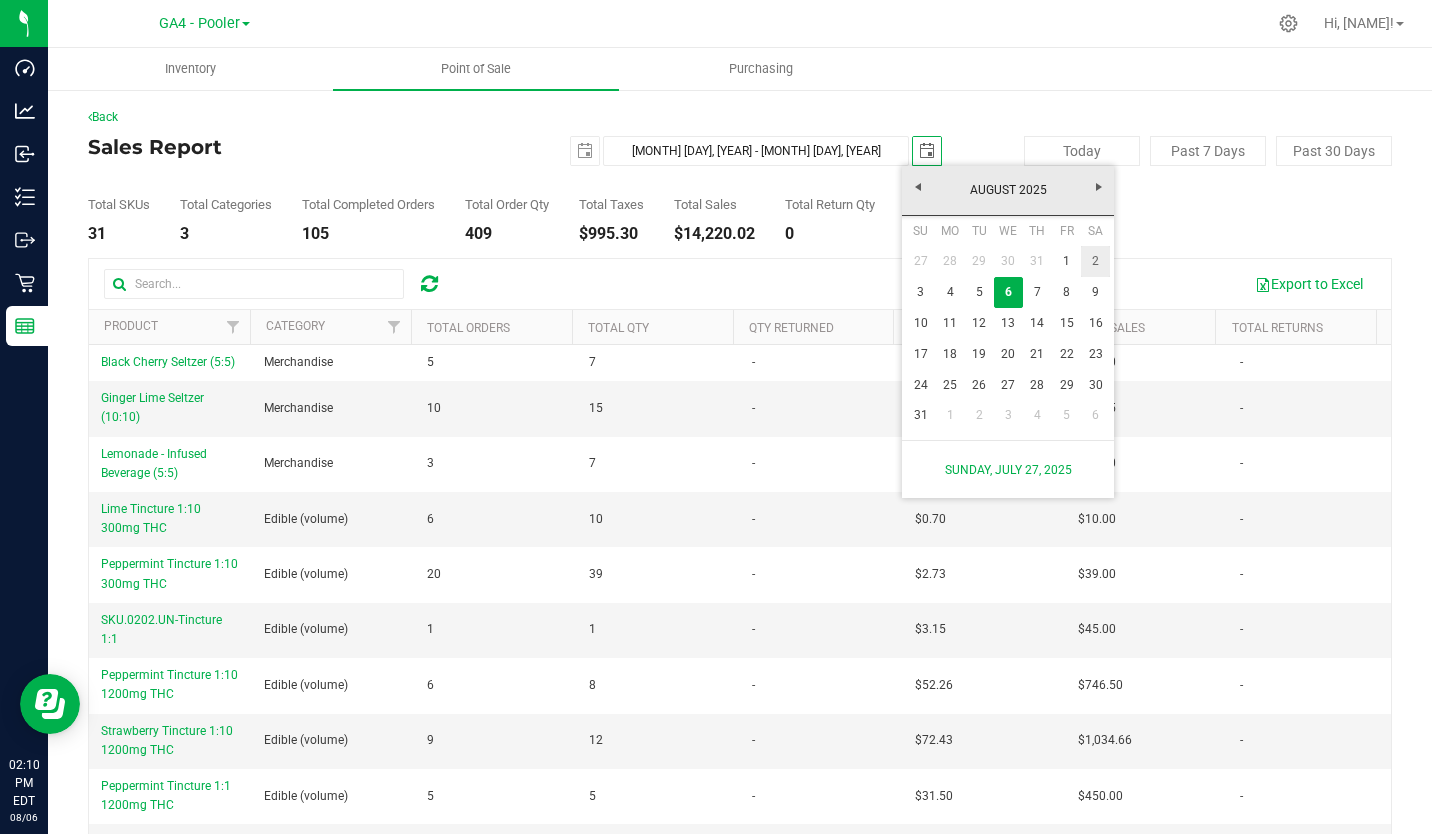 click on "2" at bounding box center (1095, 261) 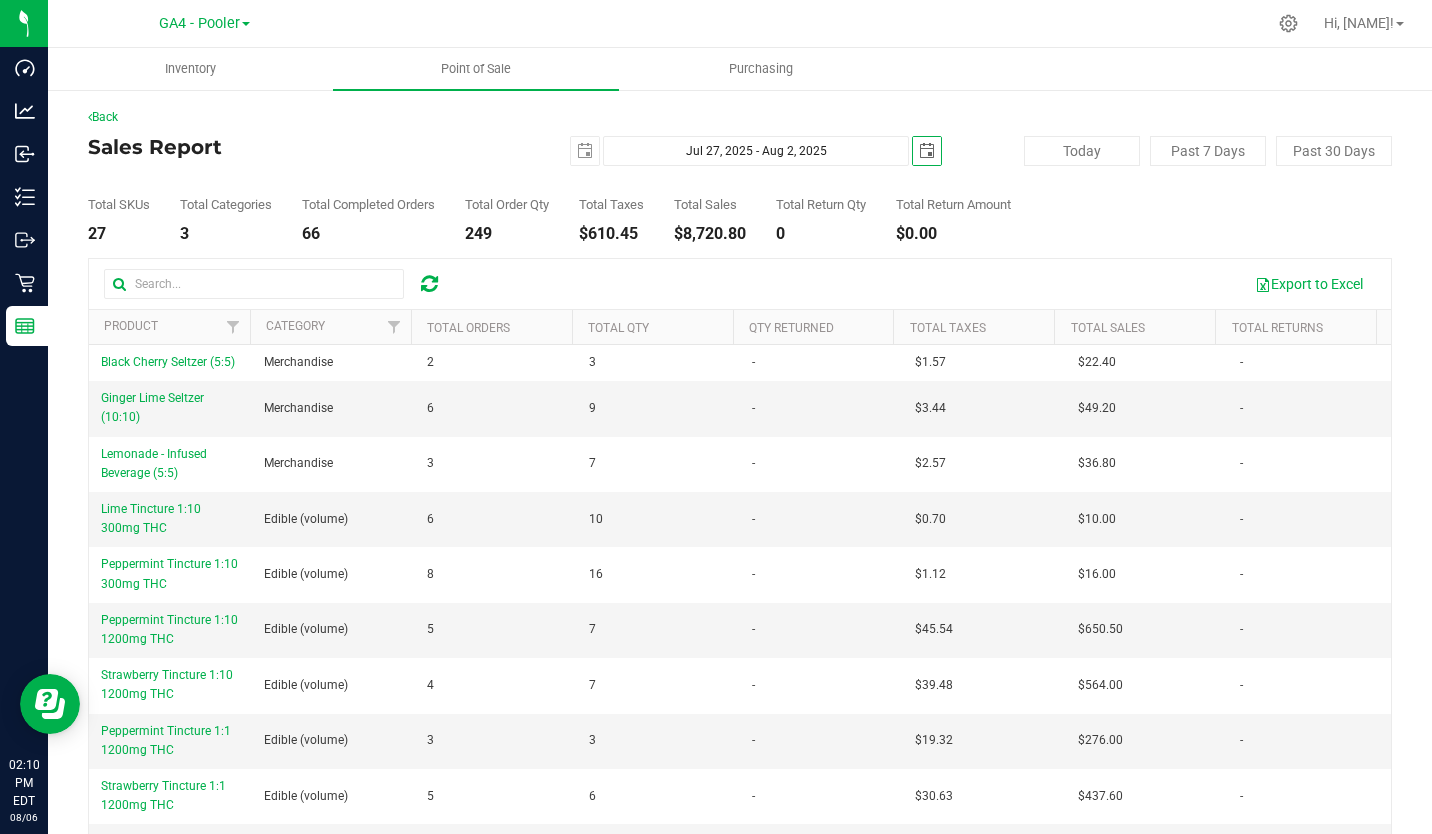 click on "Total SKUs
27
Total Categories
3
Total Completed Orders
66
Total Order Qty
249
Total Taxes
$610.45
Total Sales
$8,720.80
Total Return Qty
0
Total Return Amount
$0.00" at bounding box center (740, 204) 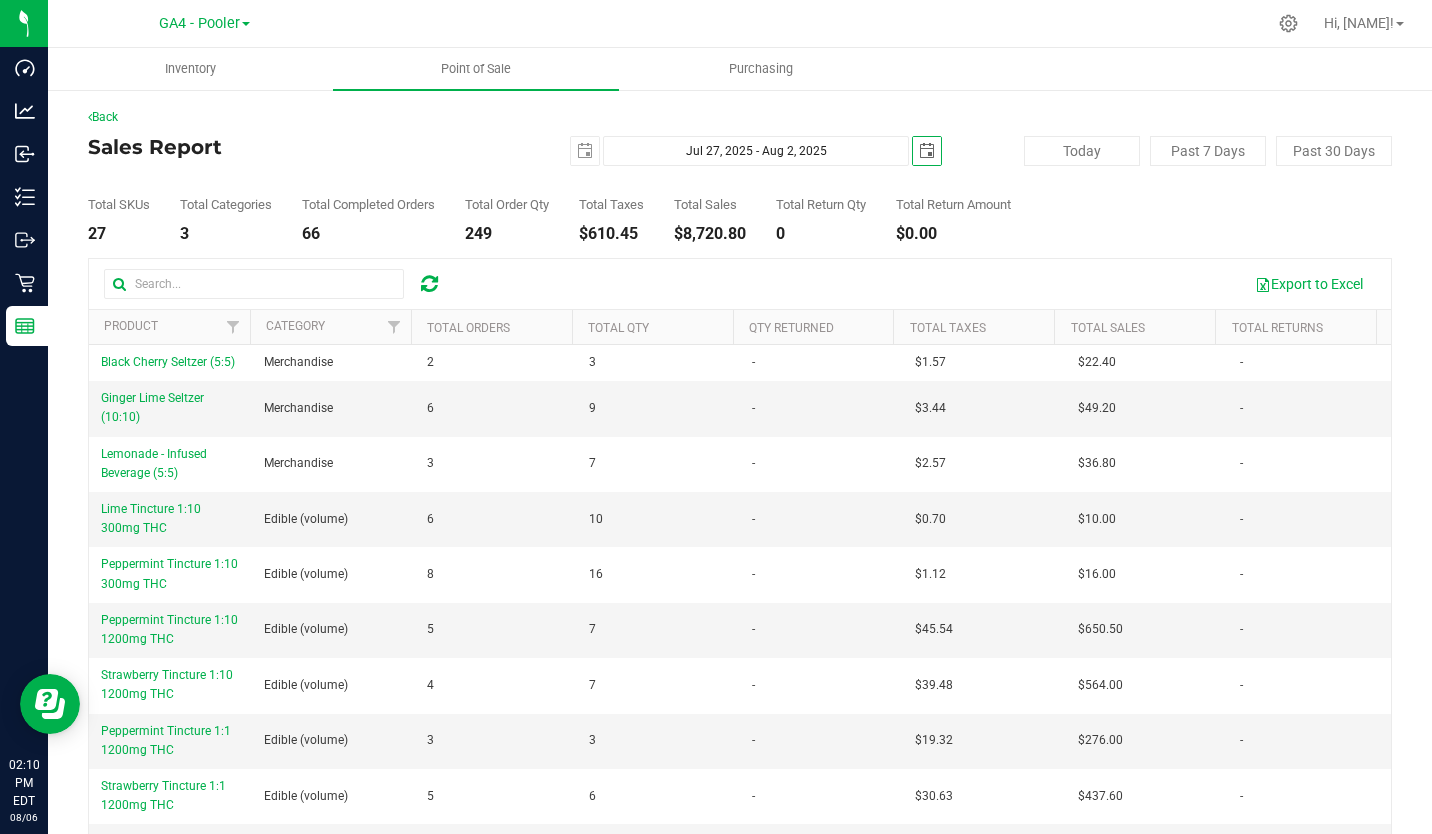 scroll, scrollTop: 0, scrollLeft: 0, axis: both 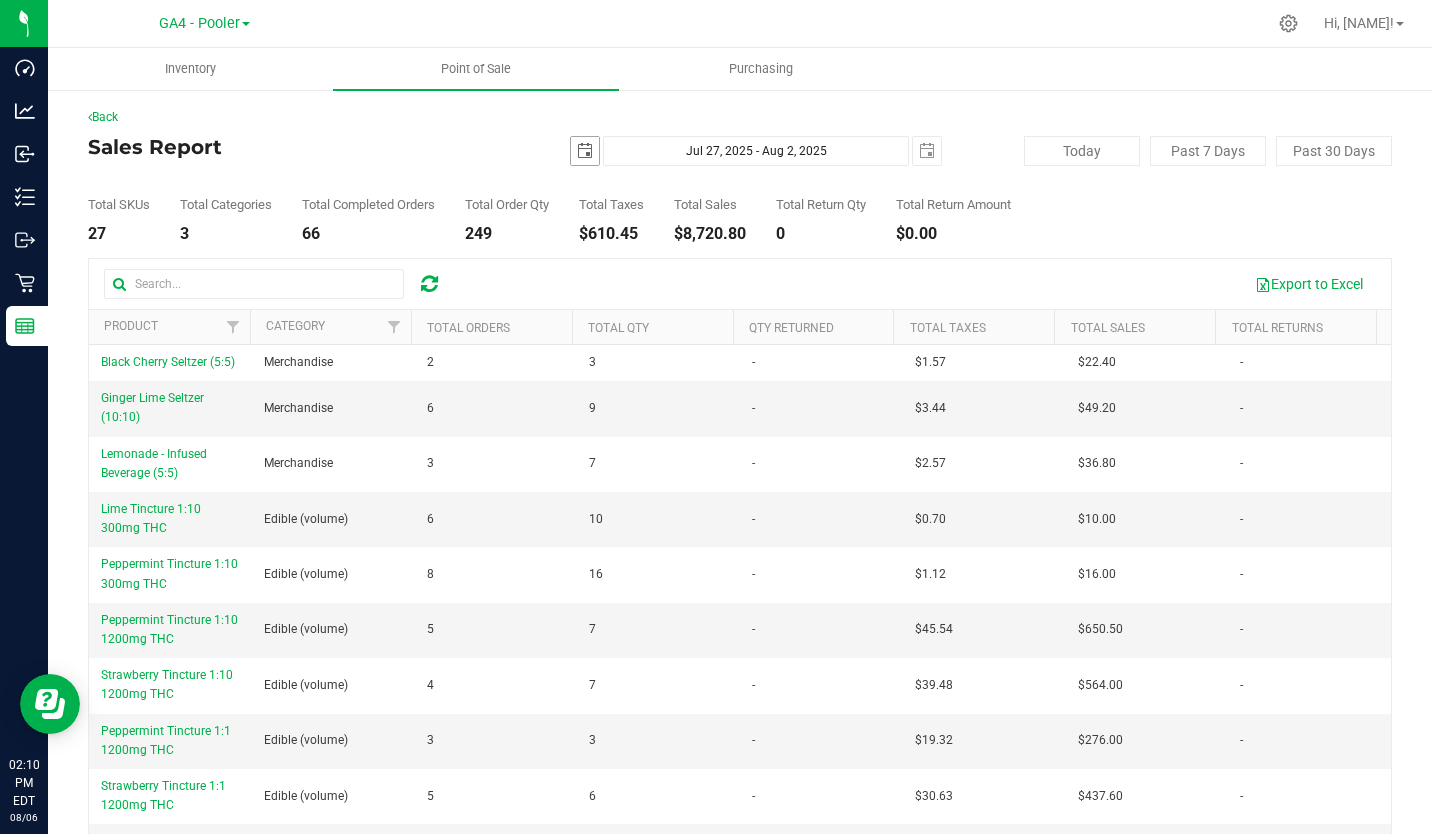 click at bounding box center [585, 151] 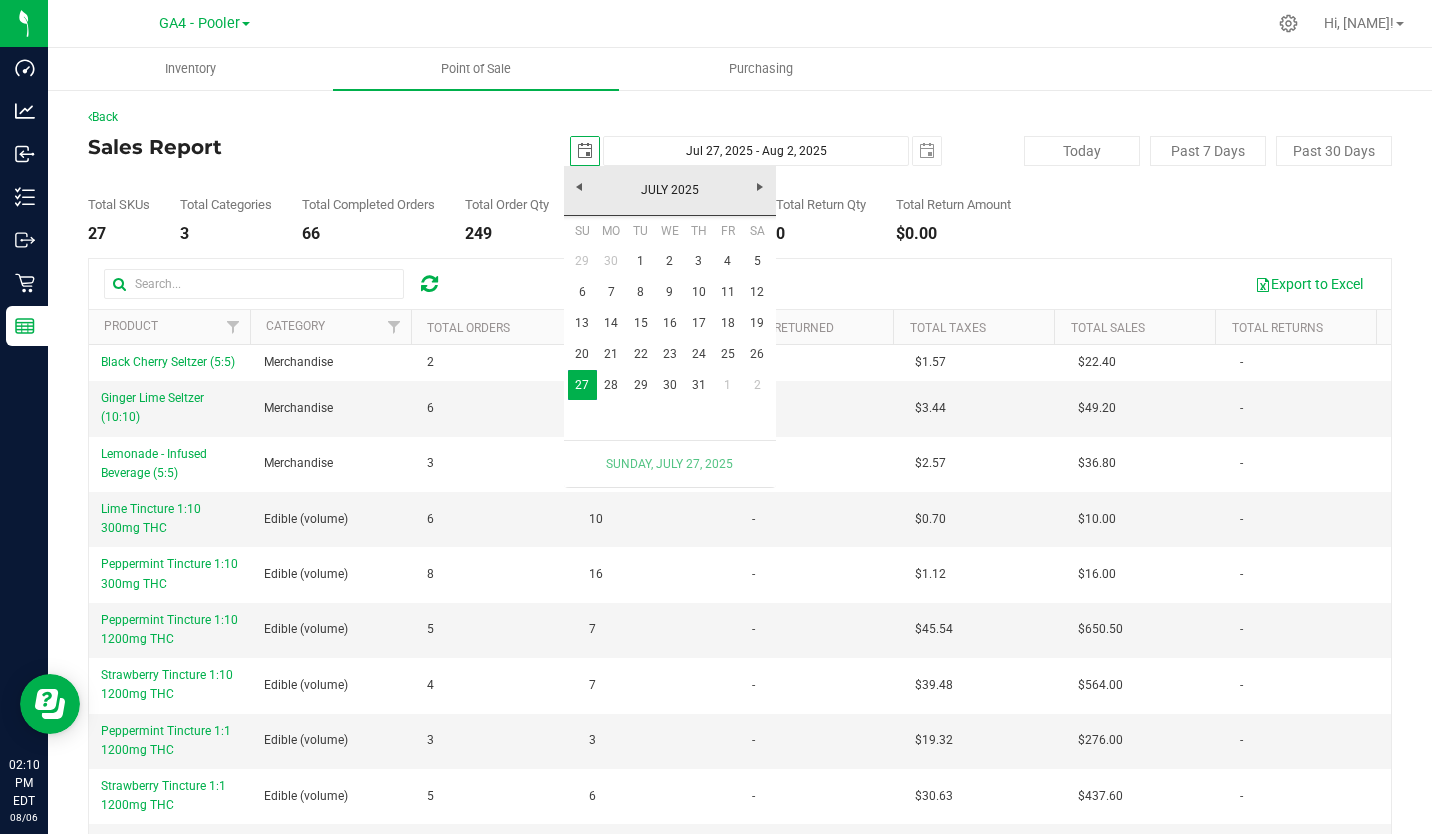 scroll, scrollTop: 0, scrollLeft: 50, axis: horizontal 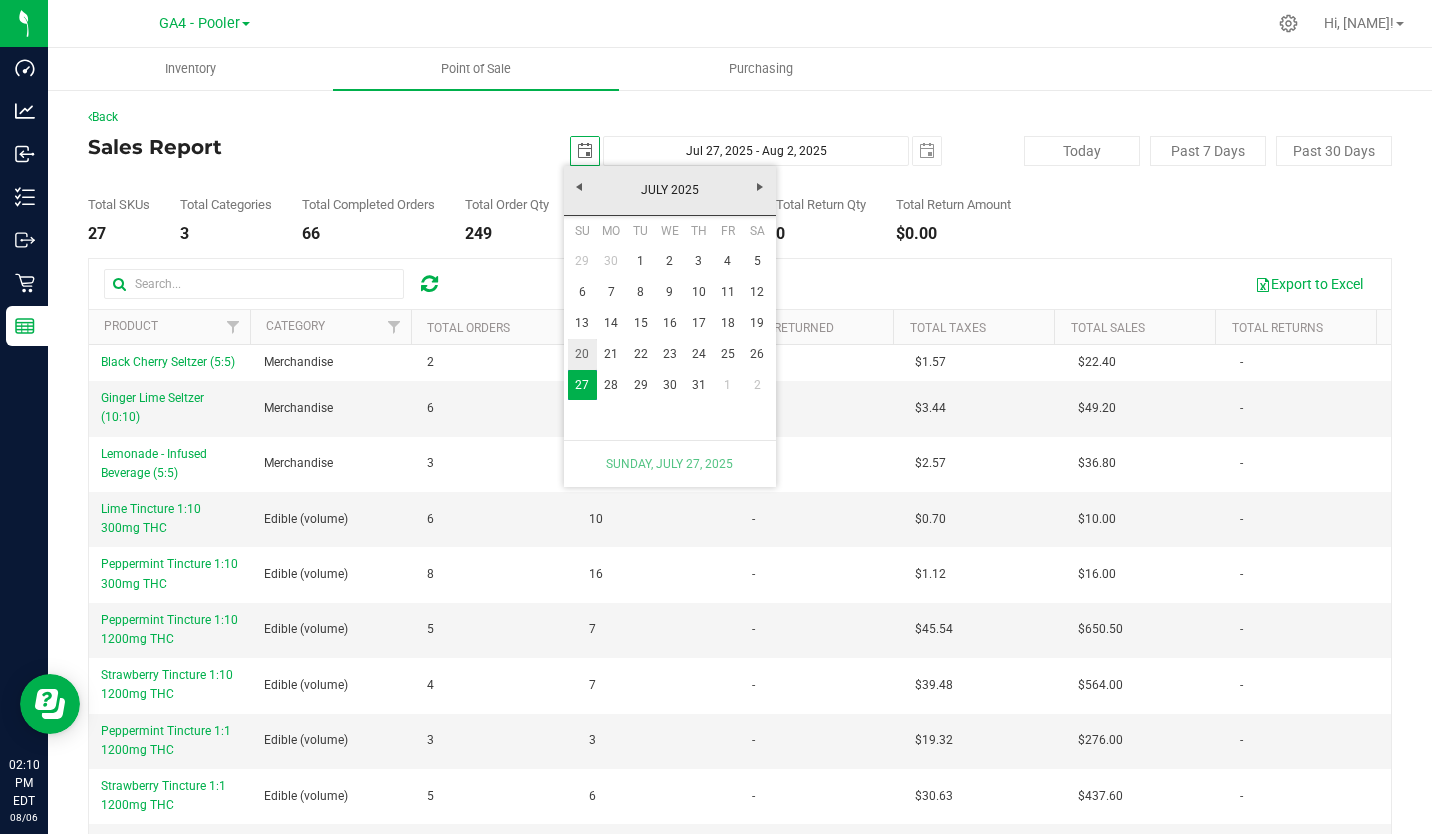 click on "20" at bounding box center (582, 354) 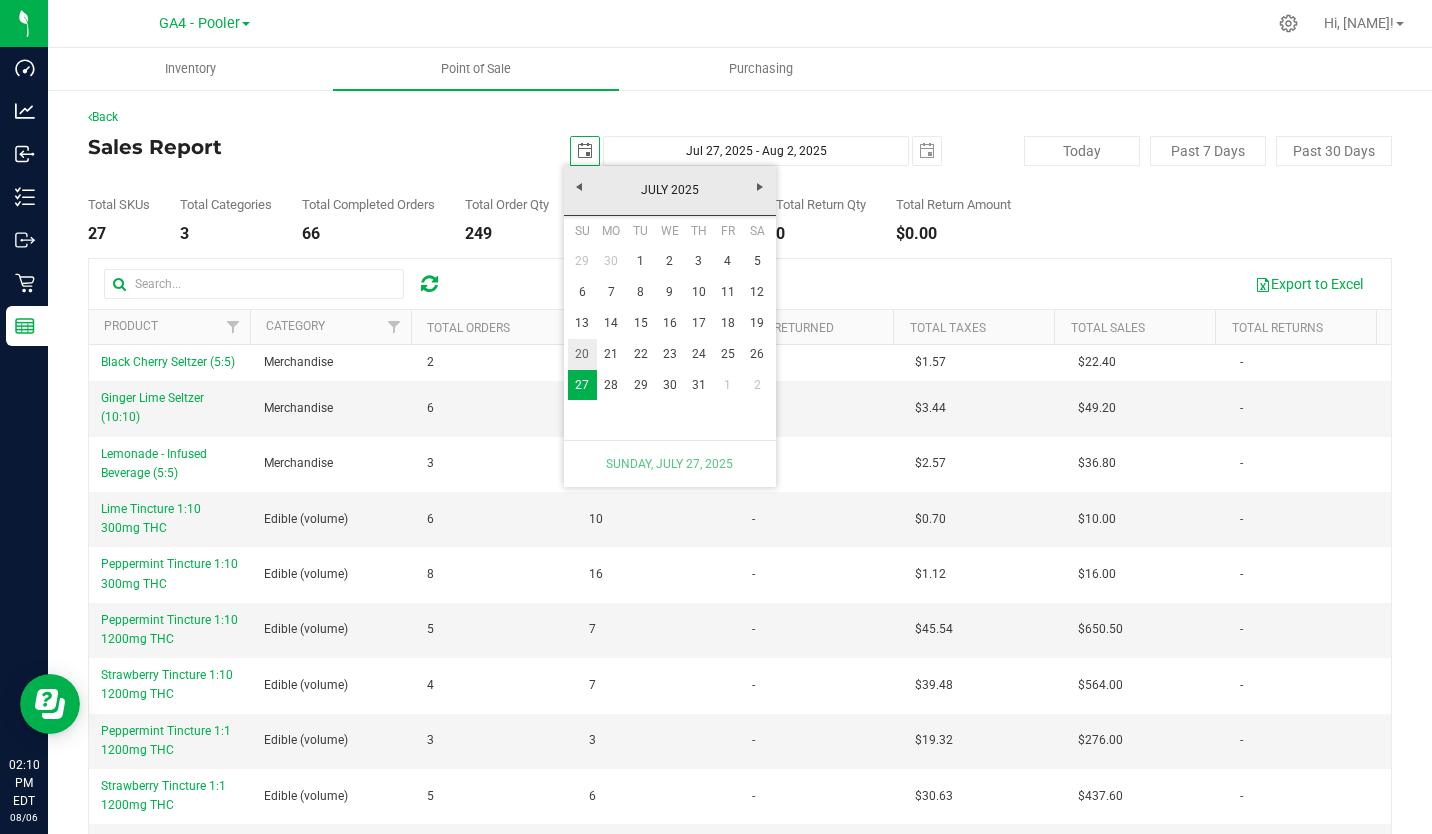 type on "Jul 20, 2025 - Aug 2, 2025" 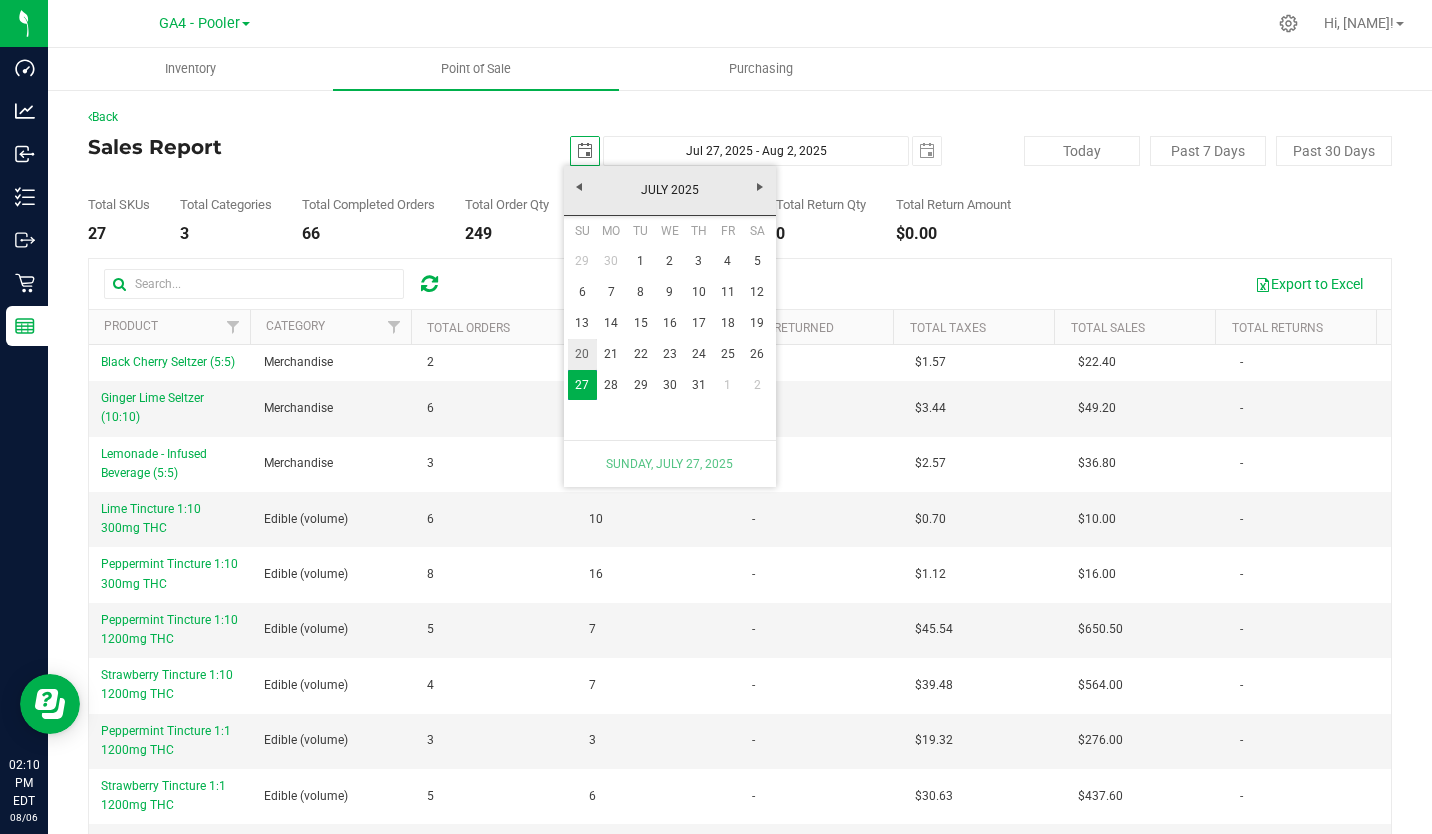 type on "2025-07-20" 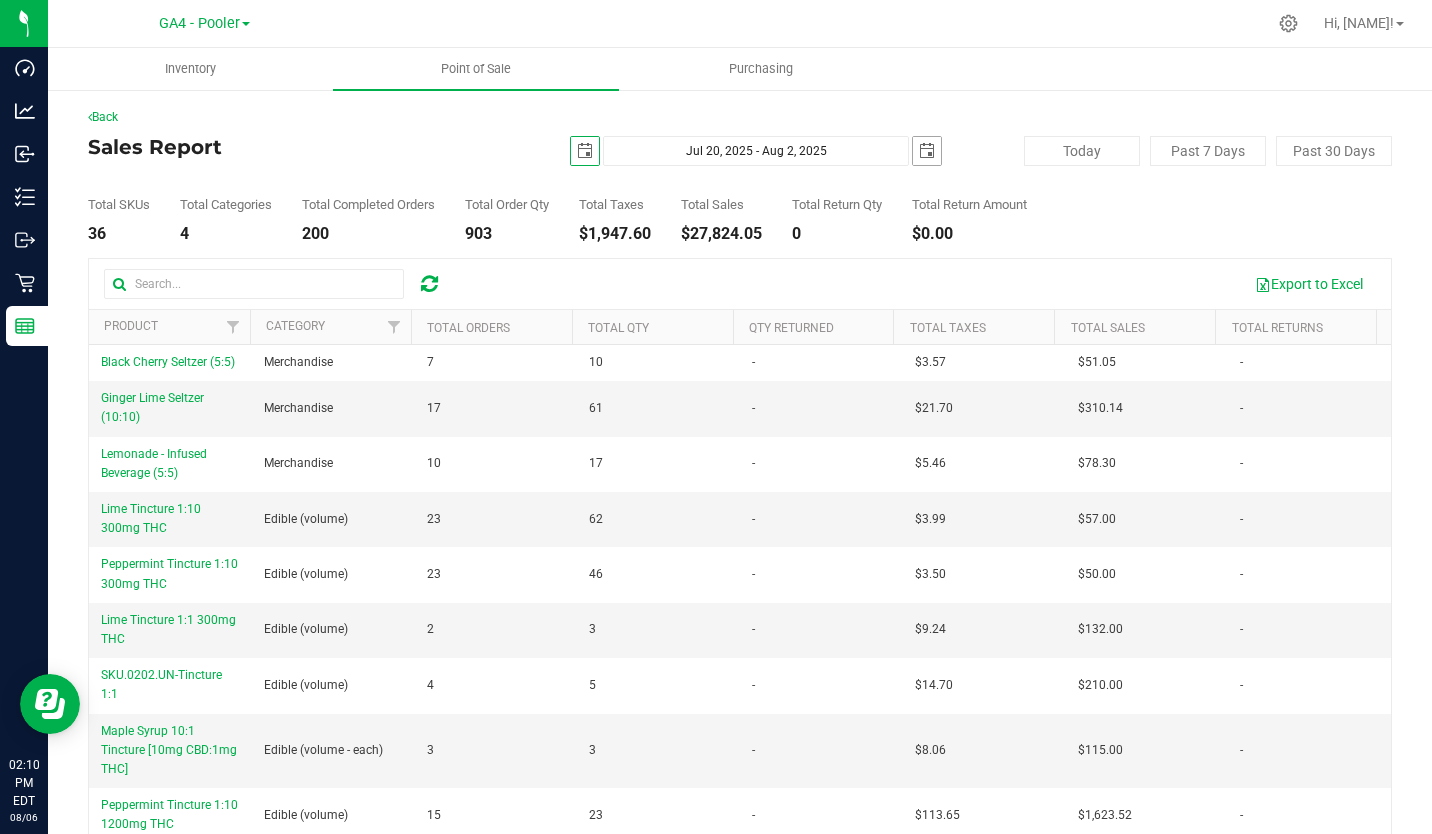 click at bounding box center [927, 151] 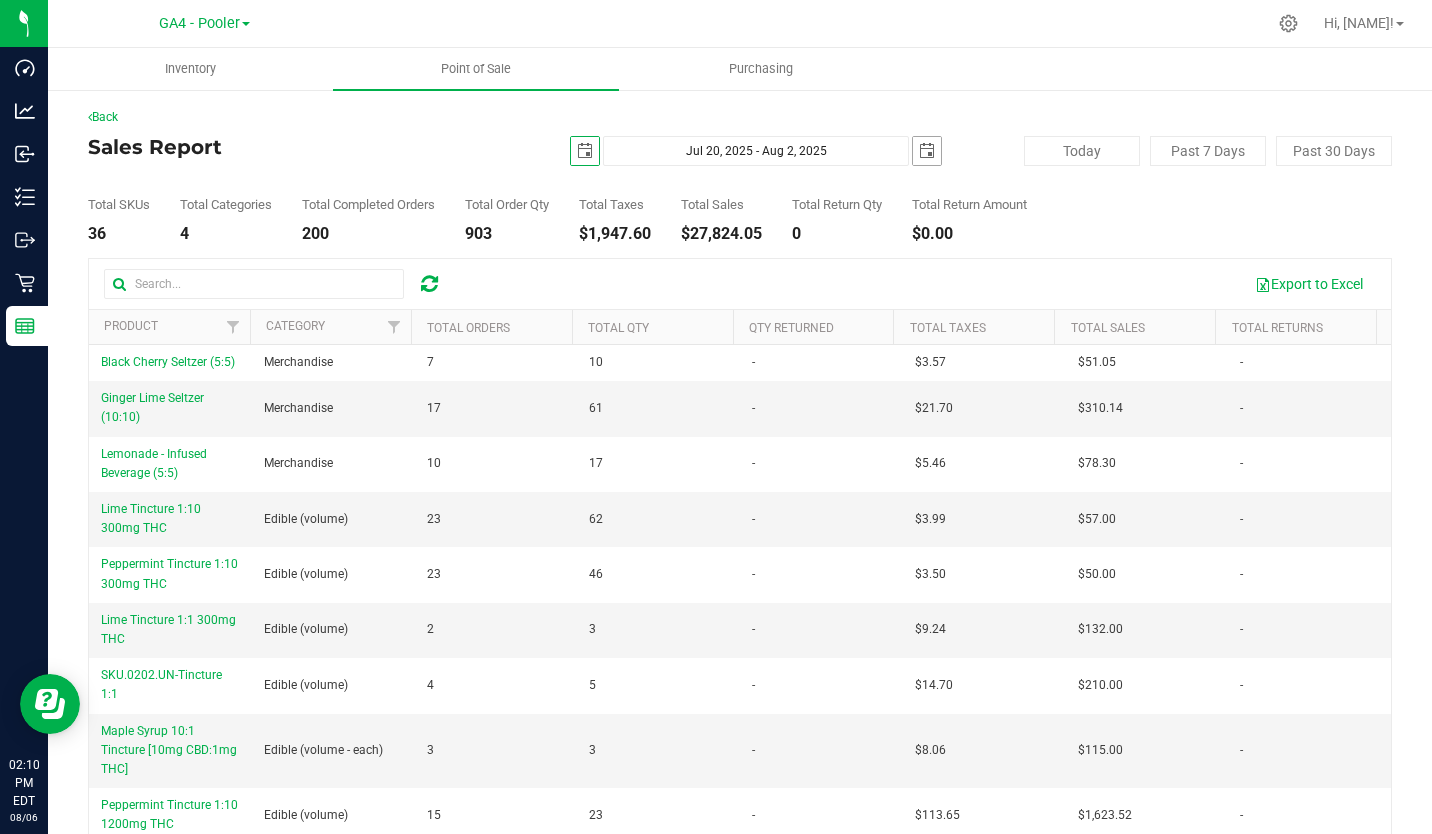 scroll, scrollTop: 0, scrollLeft: 0, axis: both 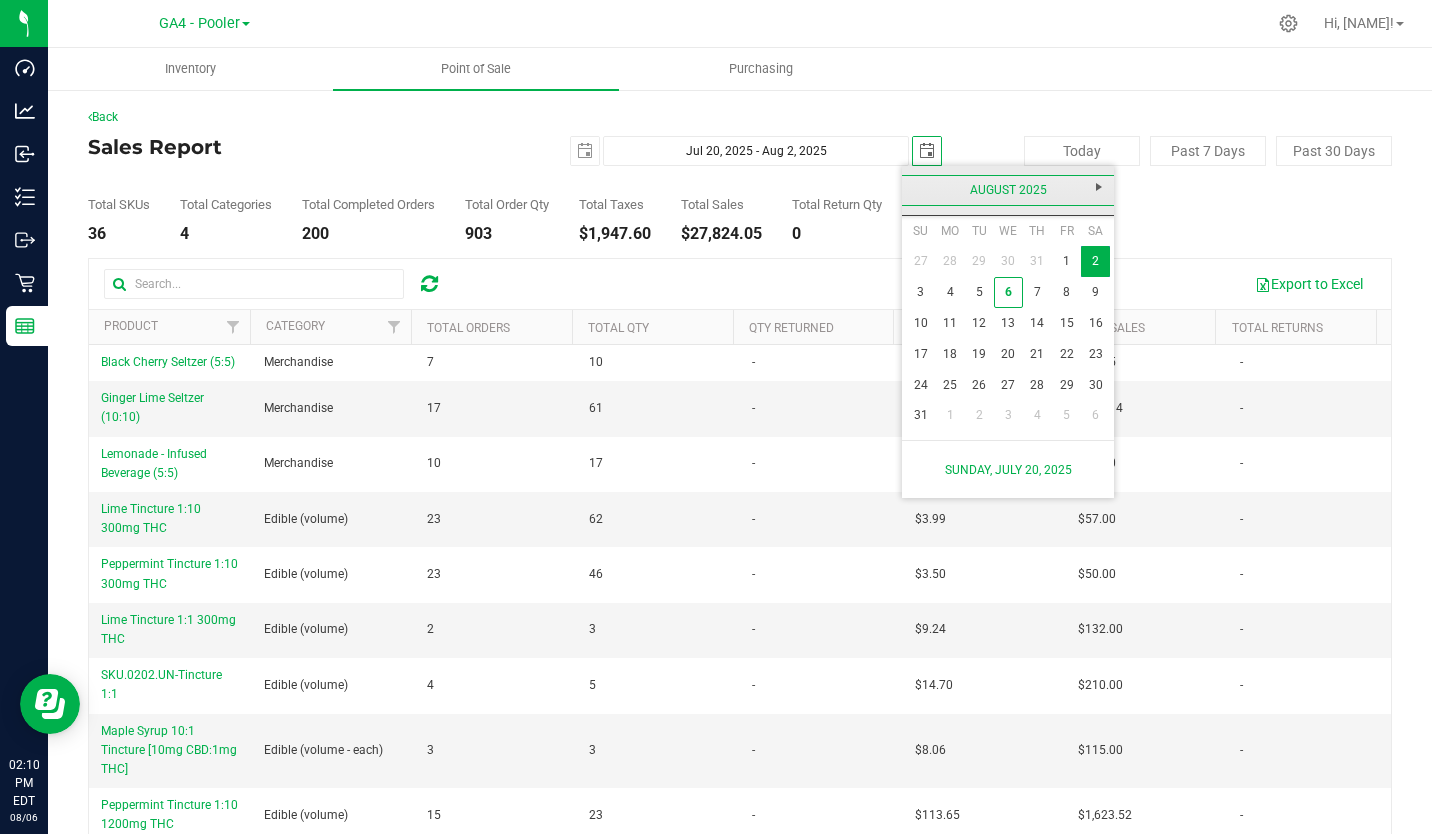 click on "August 2025" at bounding box center [1008, 190] 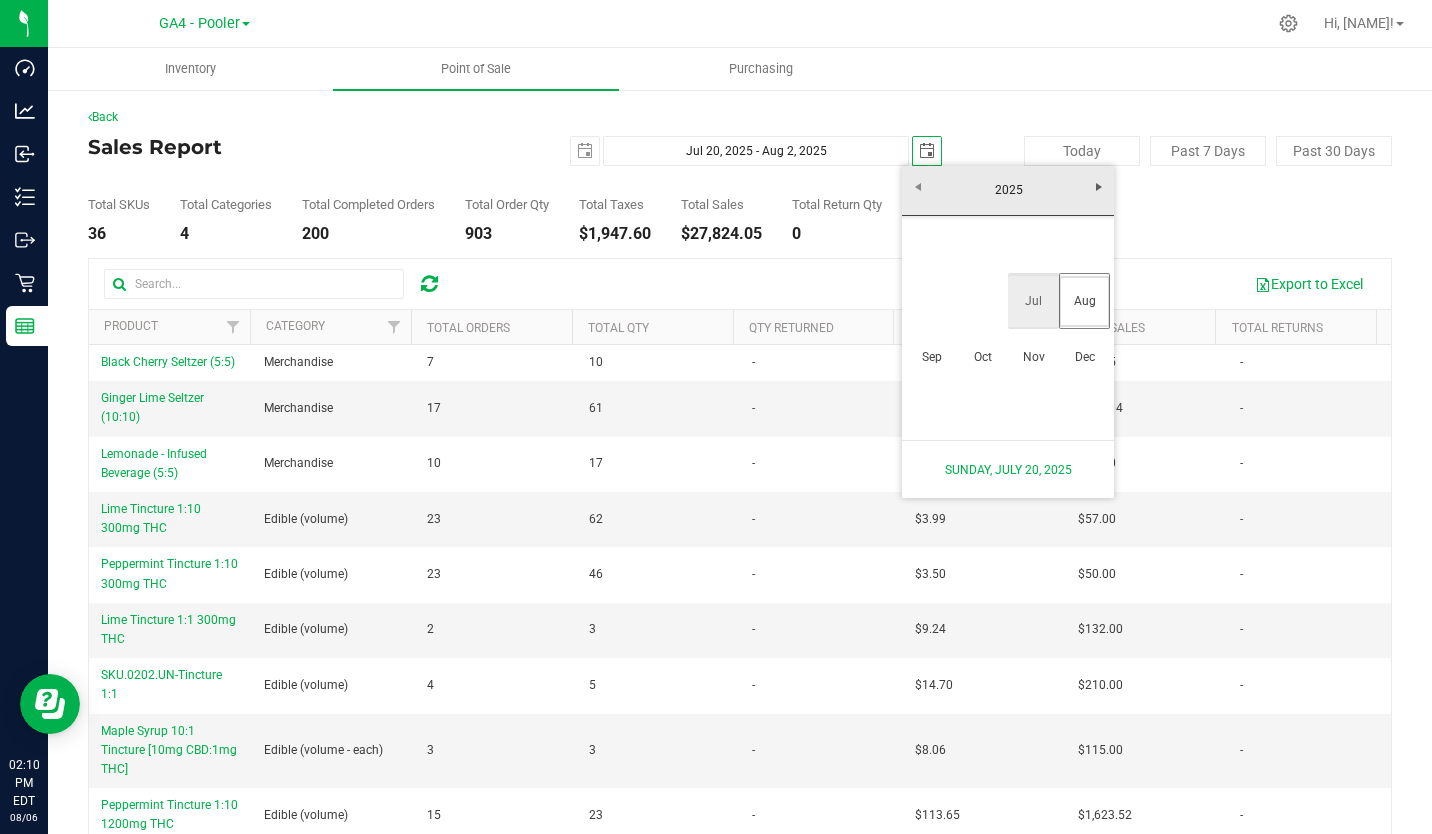 click on "Jul" at bounding box center (1033, 301) 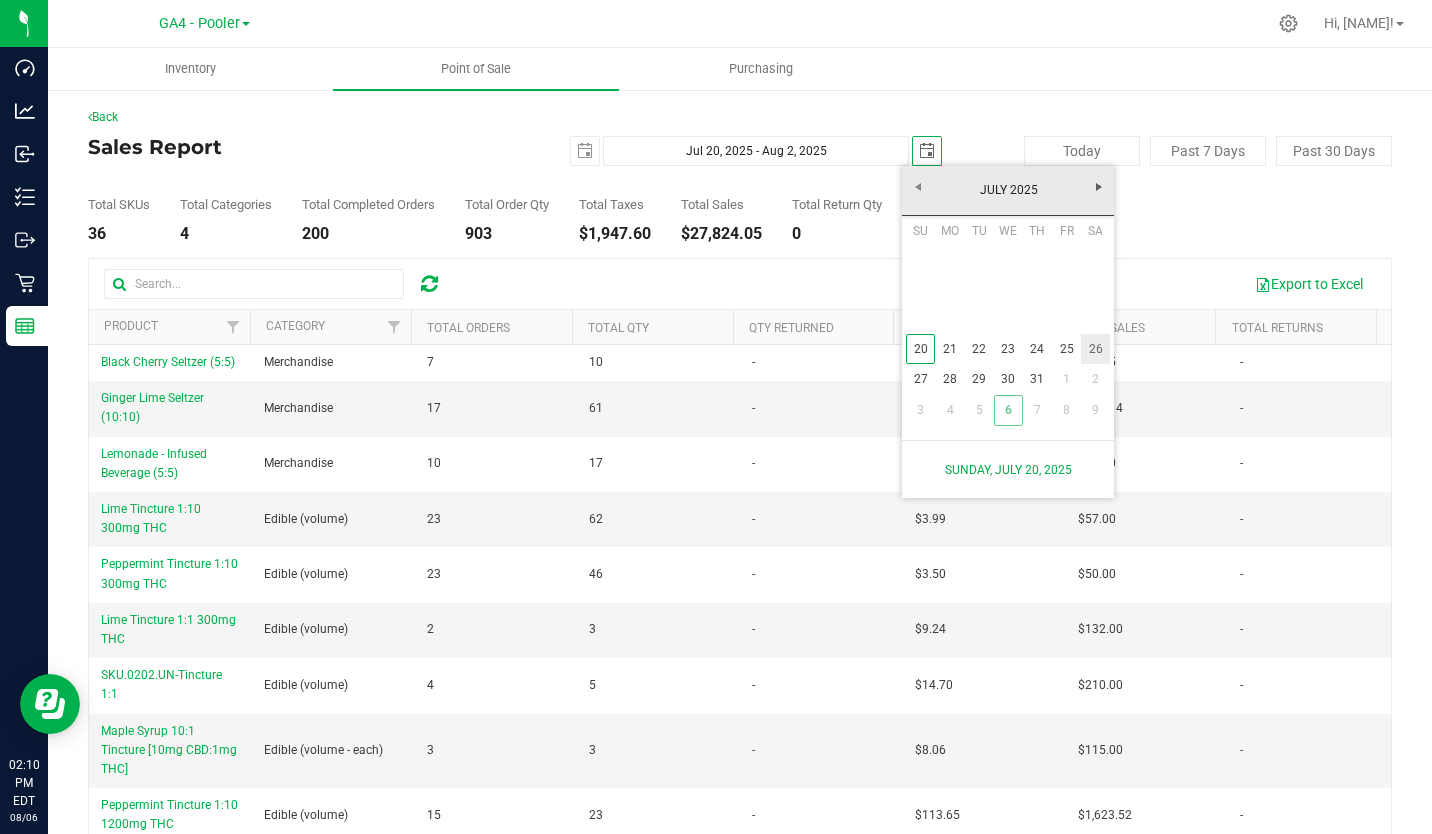 click on "26" at bounding box center (1095, 349) 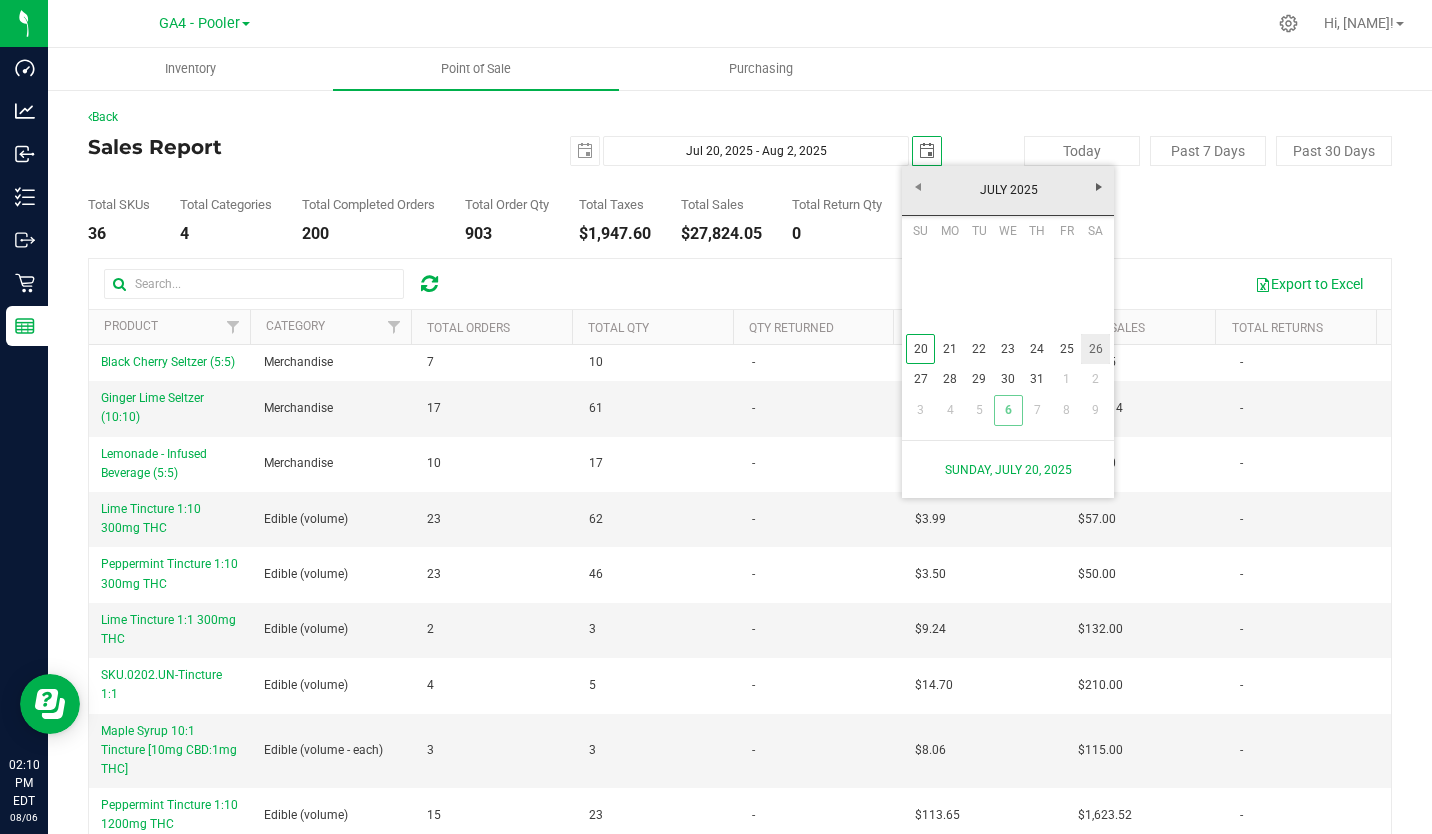 type on "[MONTH] [DAY], [YEAR] - [MONTH] [DAY], [YEAR]" 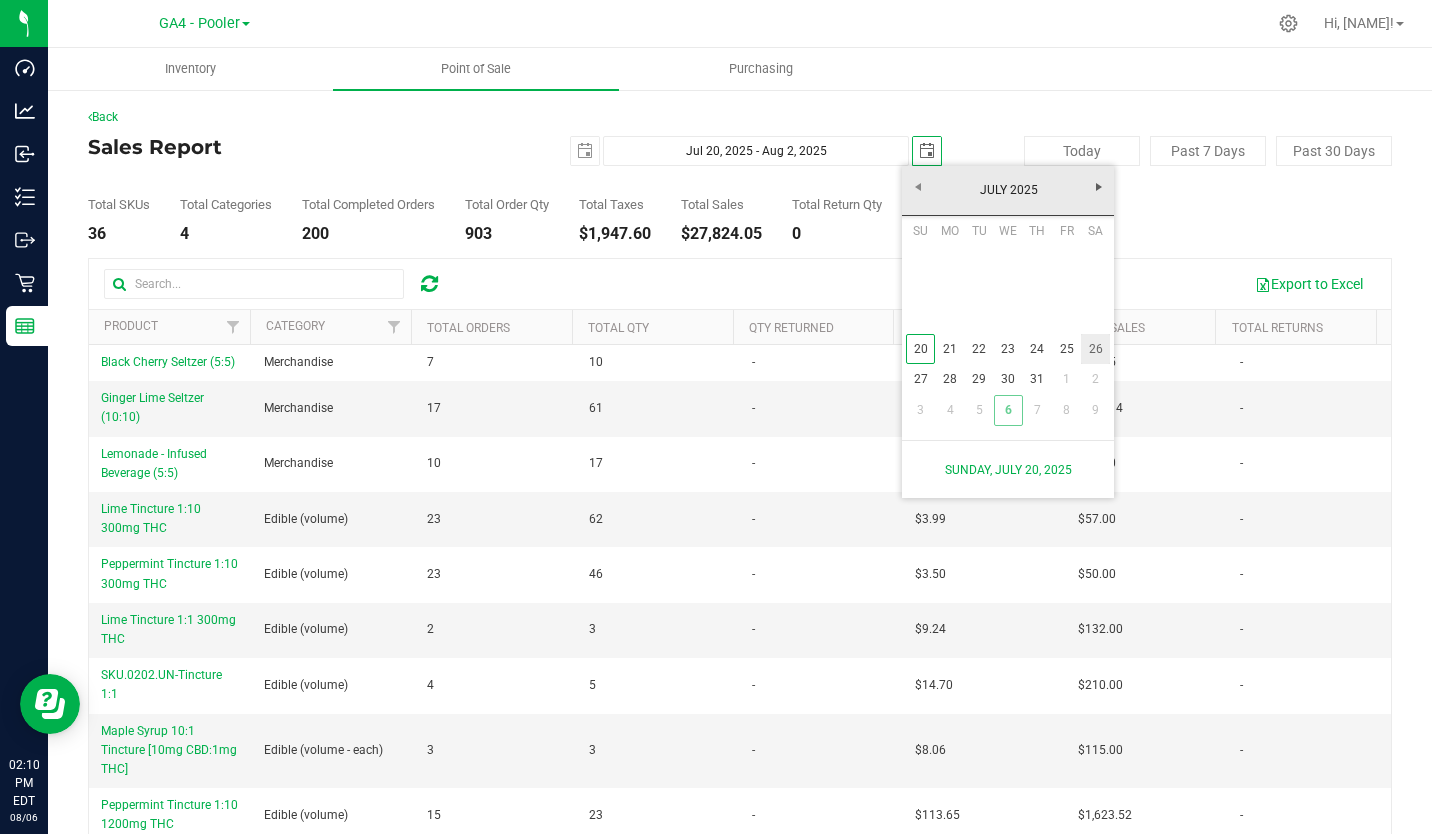 type on "2025-07-26" 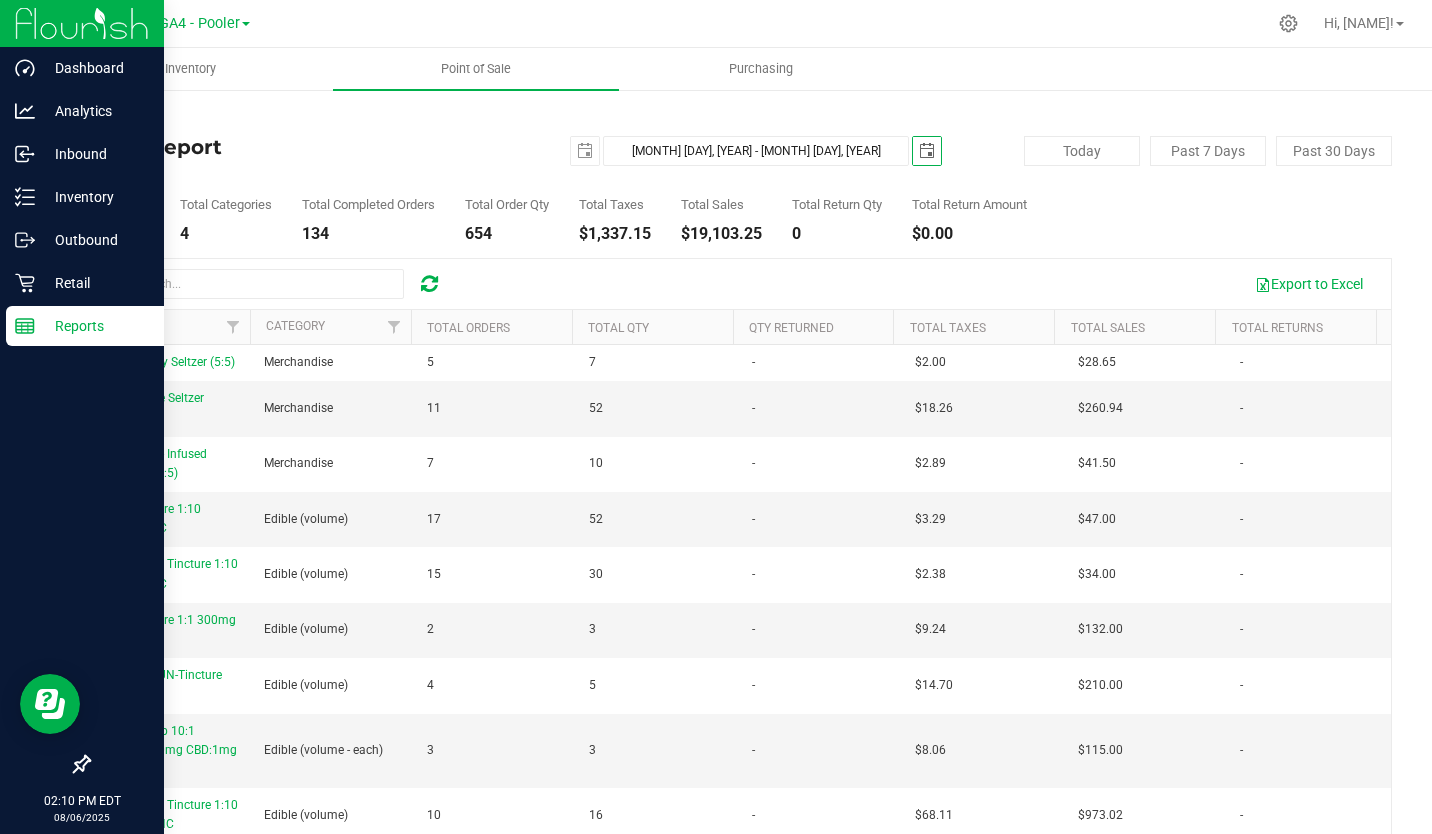 click at bounding box center [82, 23] 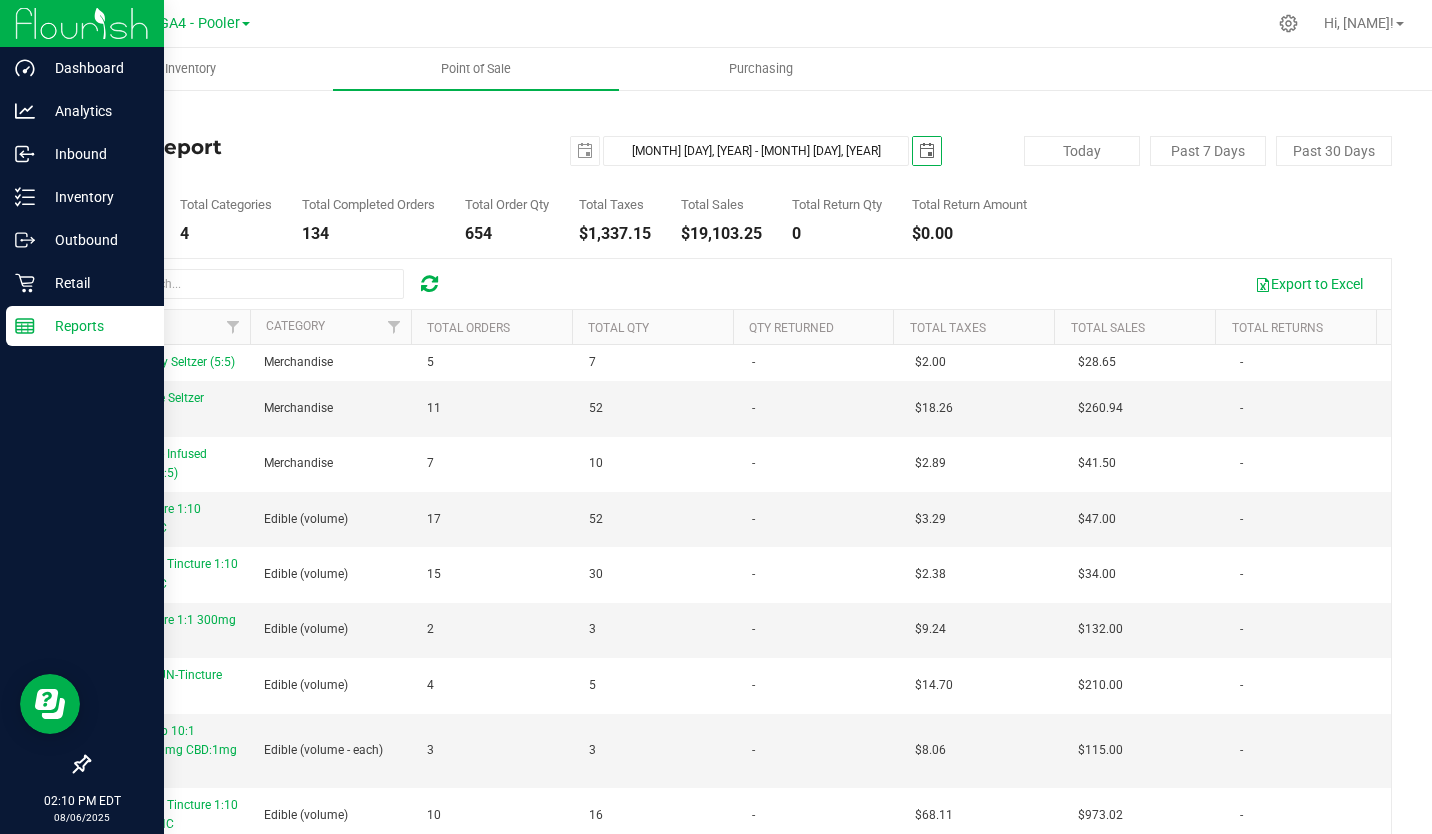 scroll, scrollTop: 0, scrollLeft: 0, axis: both 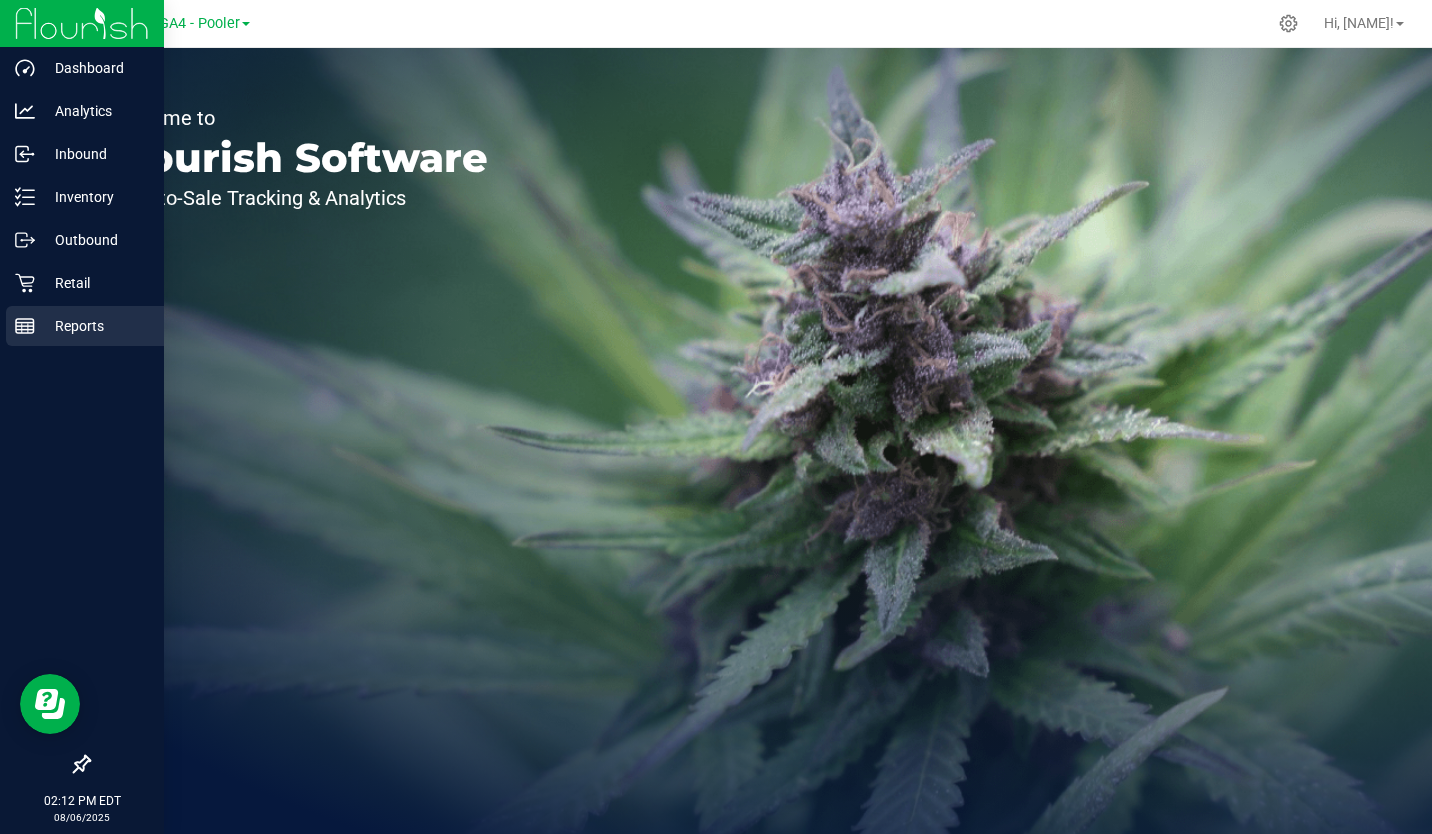 click on "Reports" at bounding box center [95, 326] 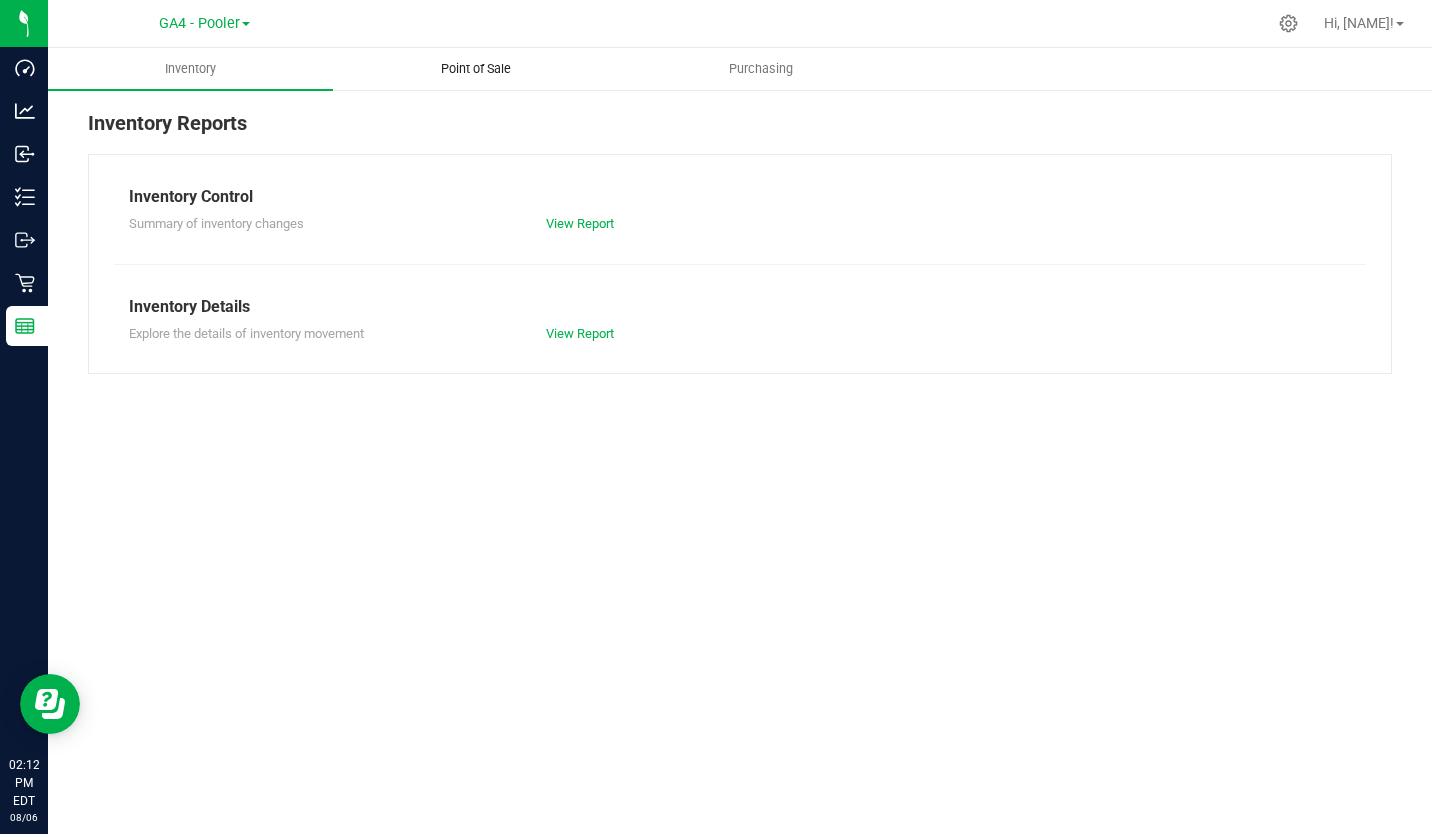 click on "Point of Sale" at bounding box center (476, 69) 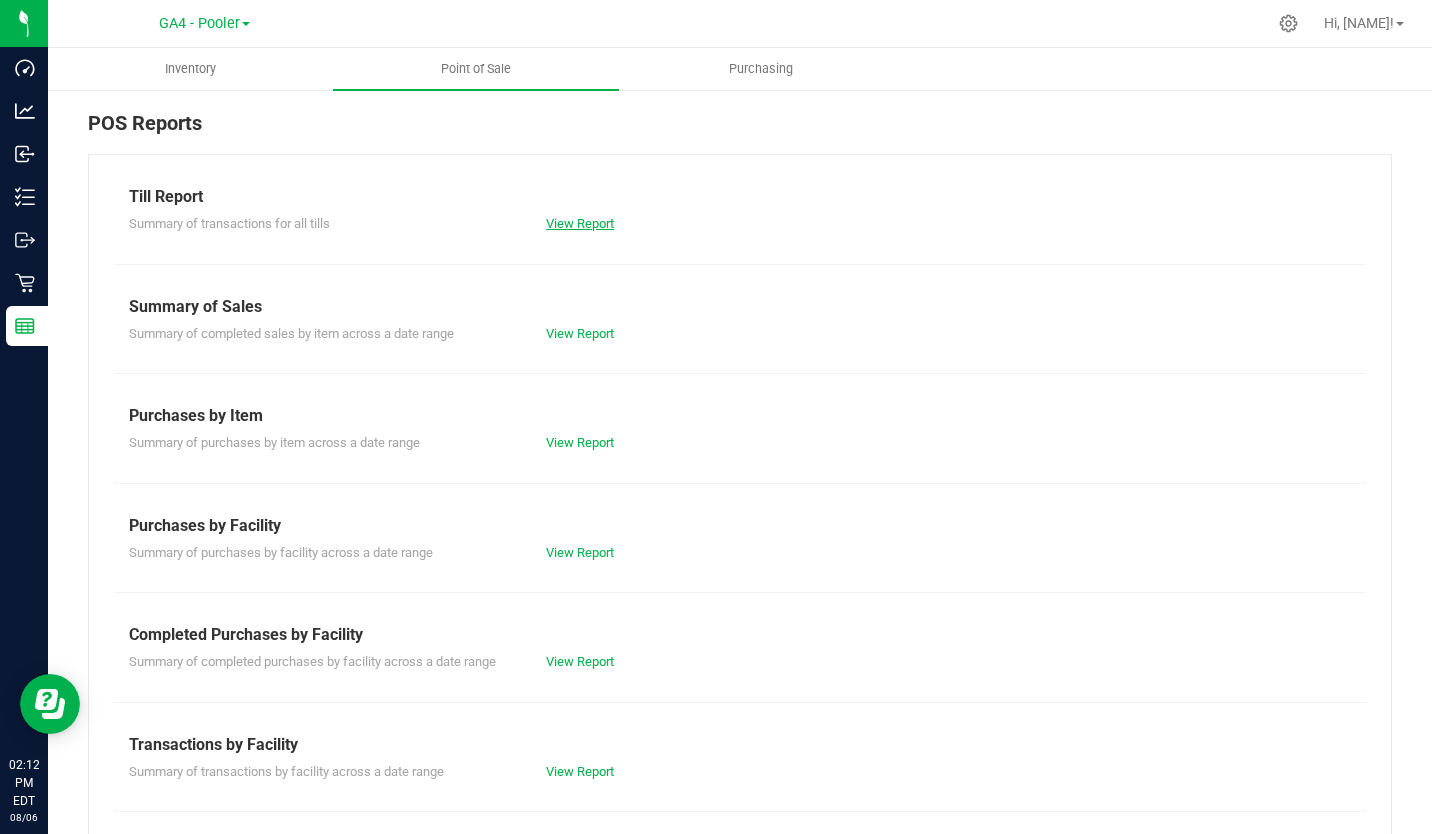 click on "View Report" at bounding box center (580, 223) 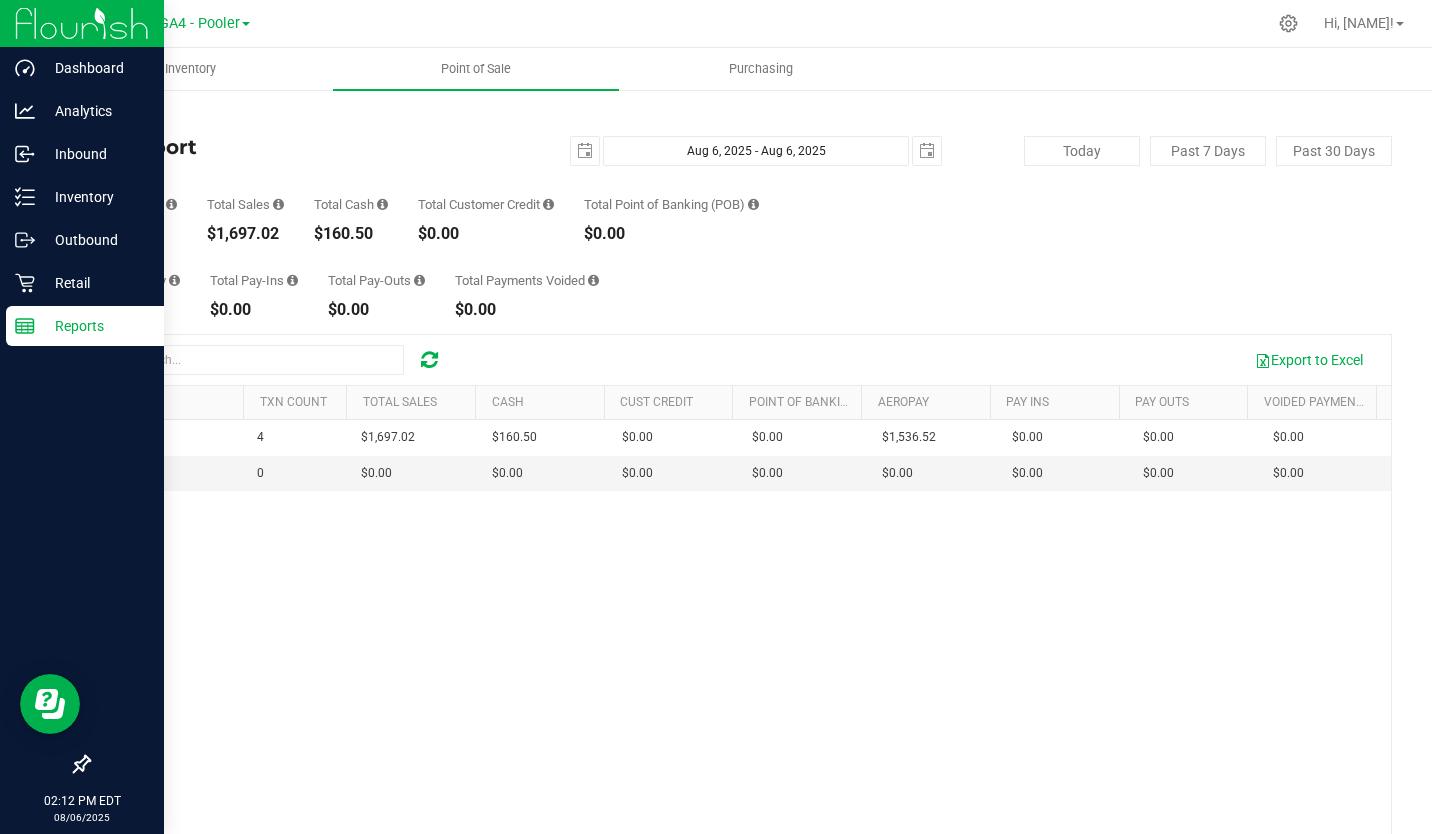 click on "Reports" at bounding box center (95, 326) 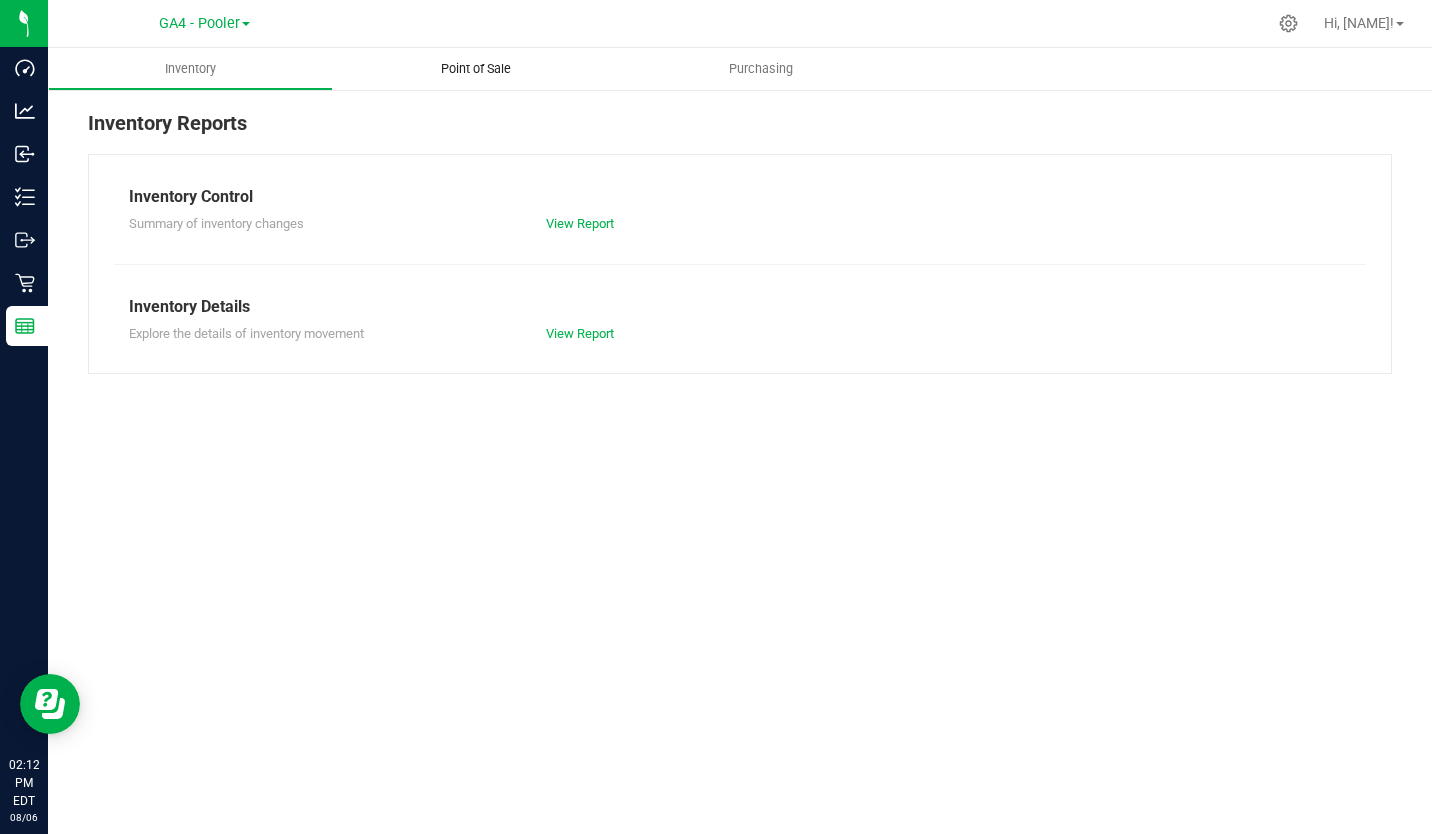 click on "Point of Sale" at bounding box center (476, 69) 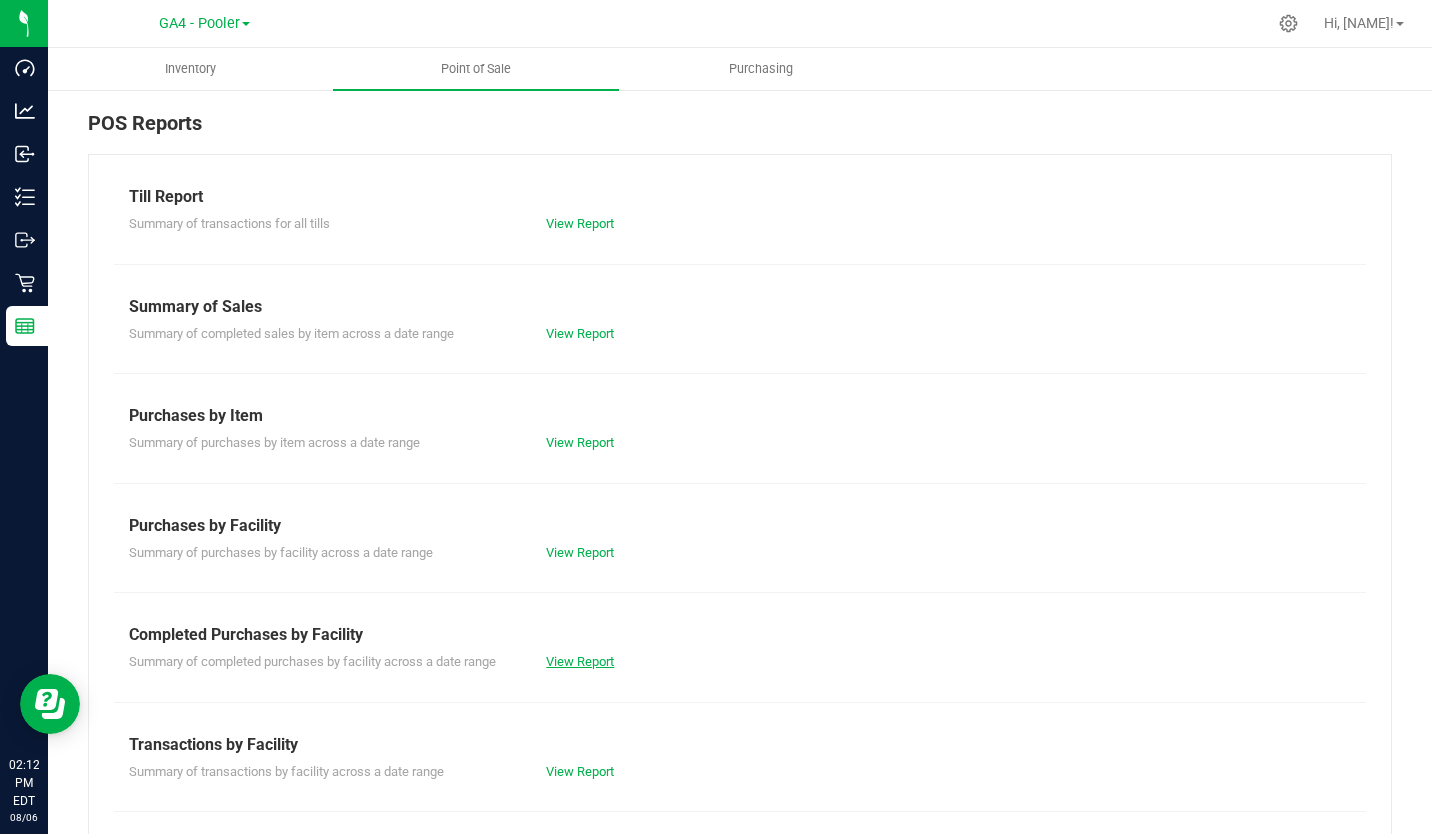 click on "View Report" at bounding box center [580, 661] 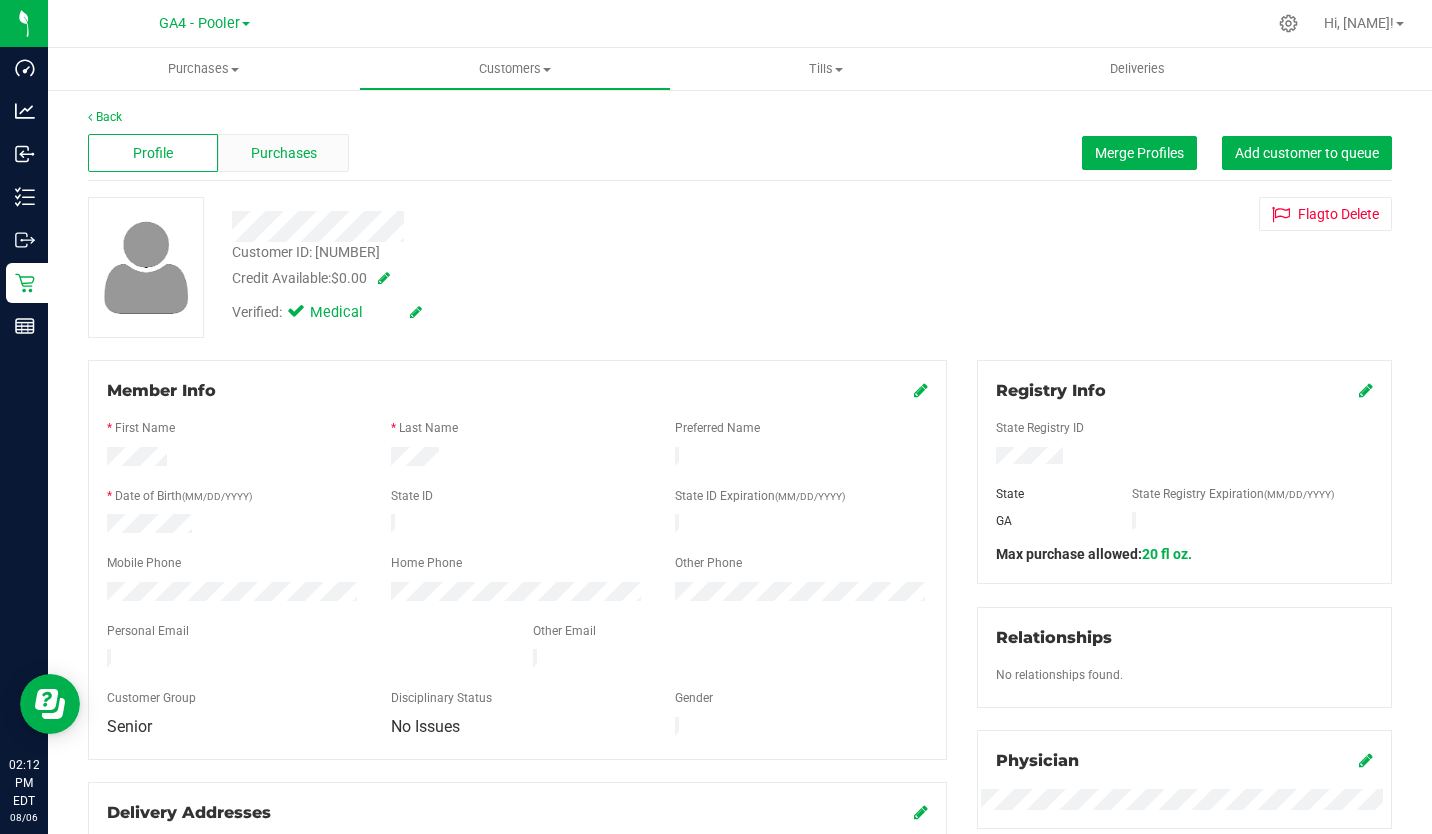 click on "Purchases" at bounding box center (284, 153) 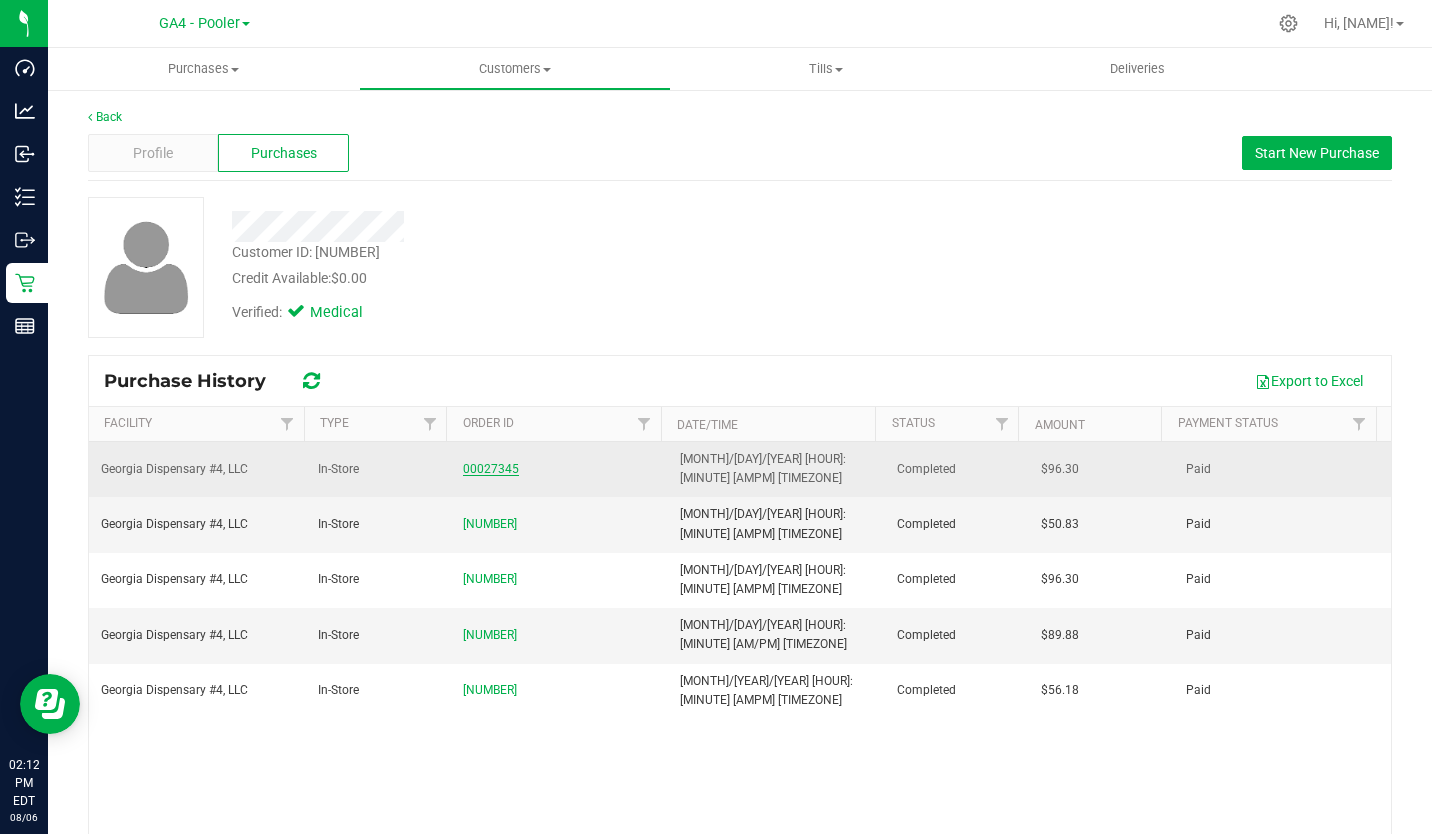 click on "00027345" at bounding box center (491, 469) 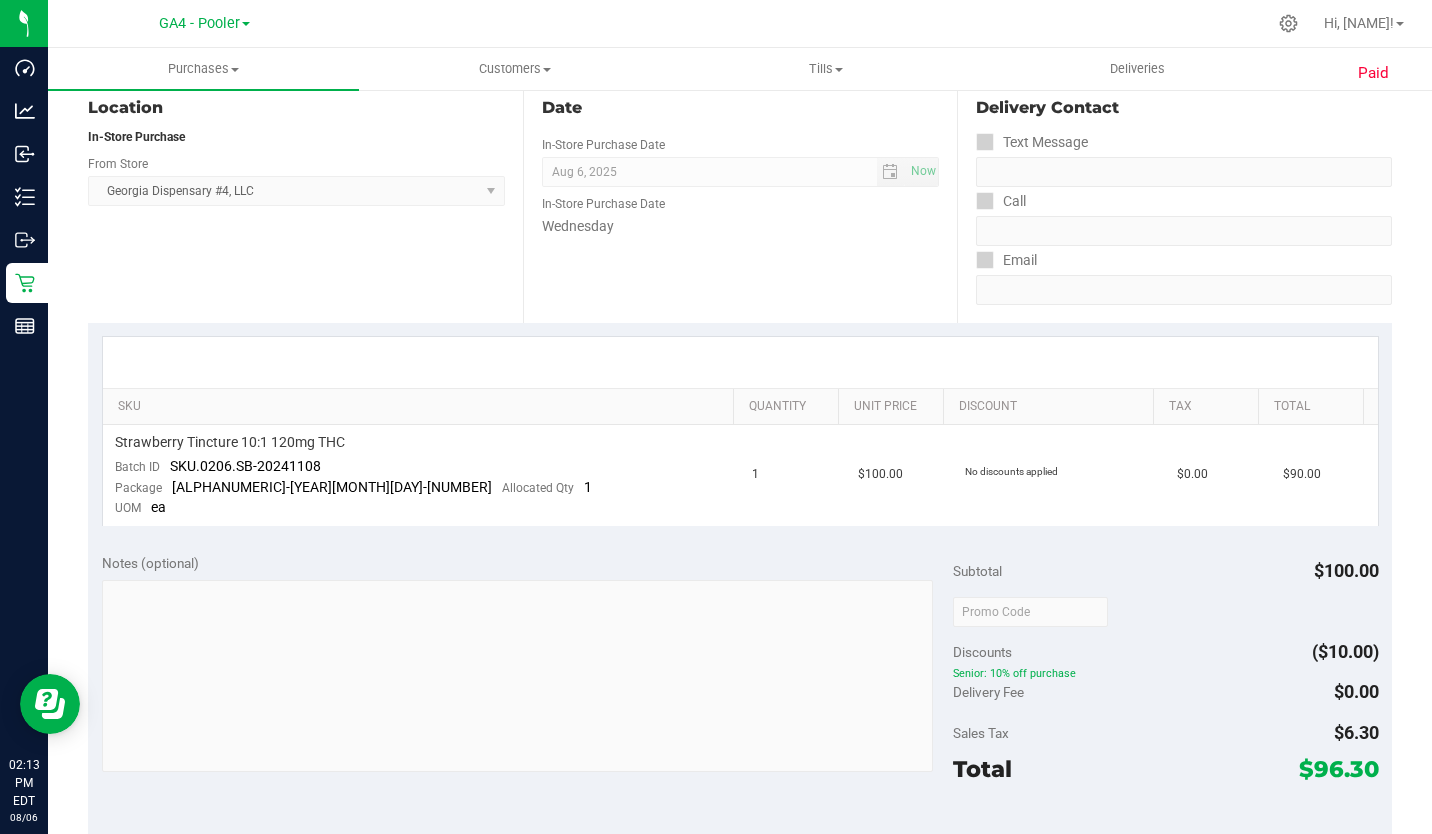 scroll, scrollTop: 0, scrollLeft: 0, axis: both 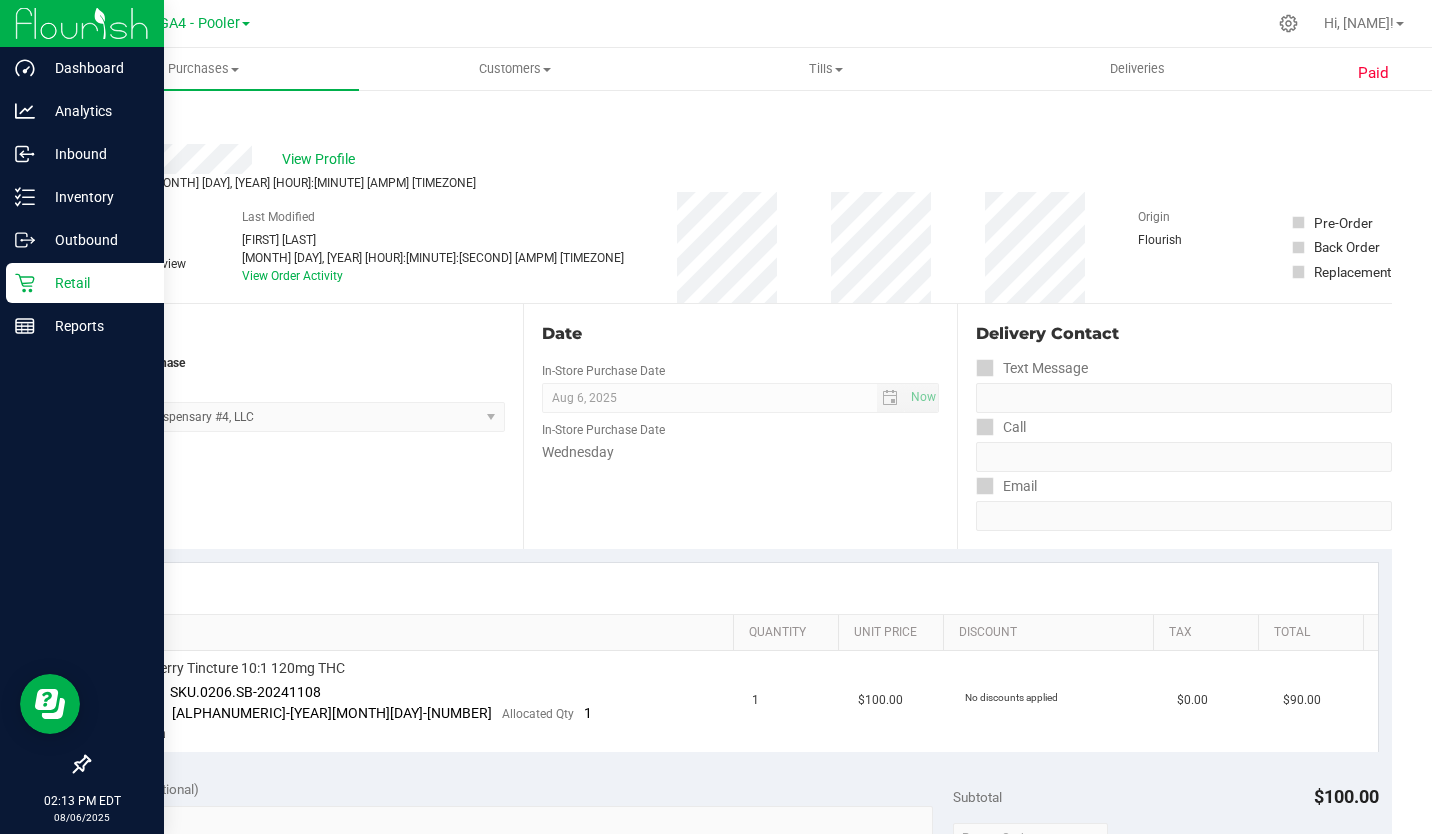 click at bounding box center [82, 23] 